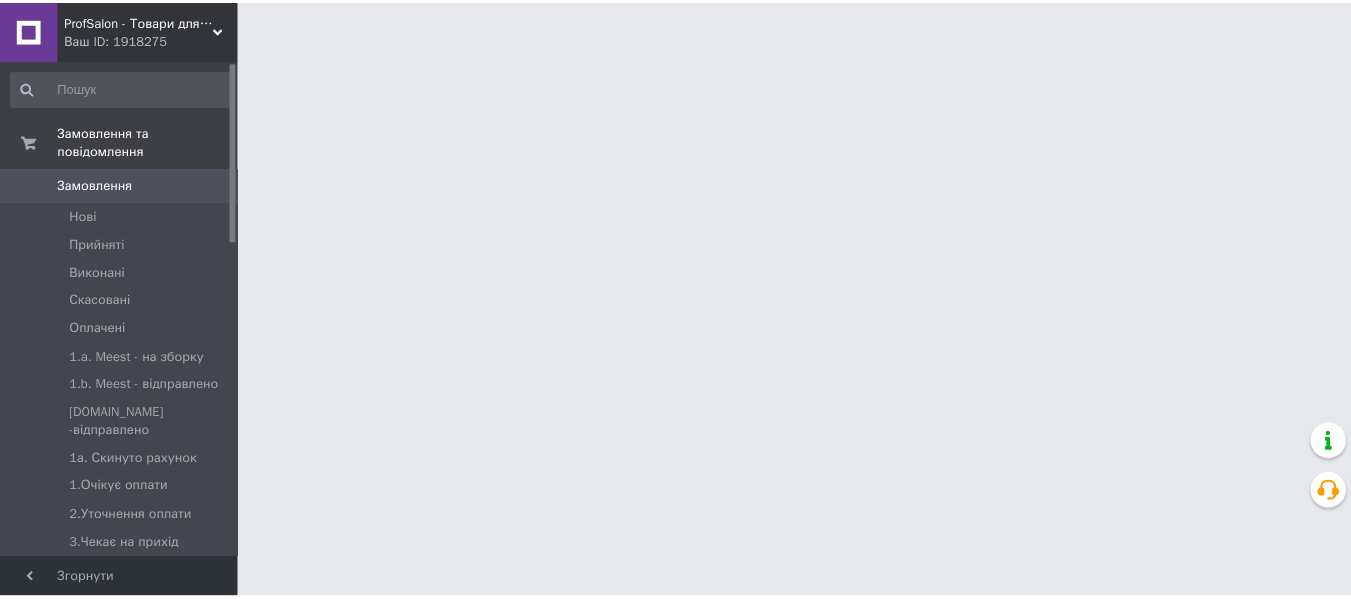 scroll, scrollTop: 0, scrollLeft: 0, axis: both 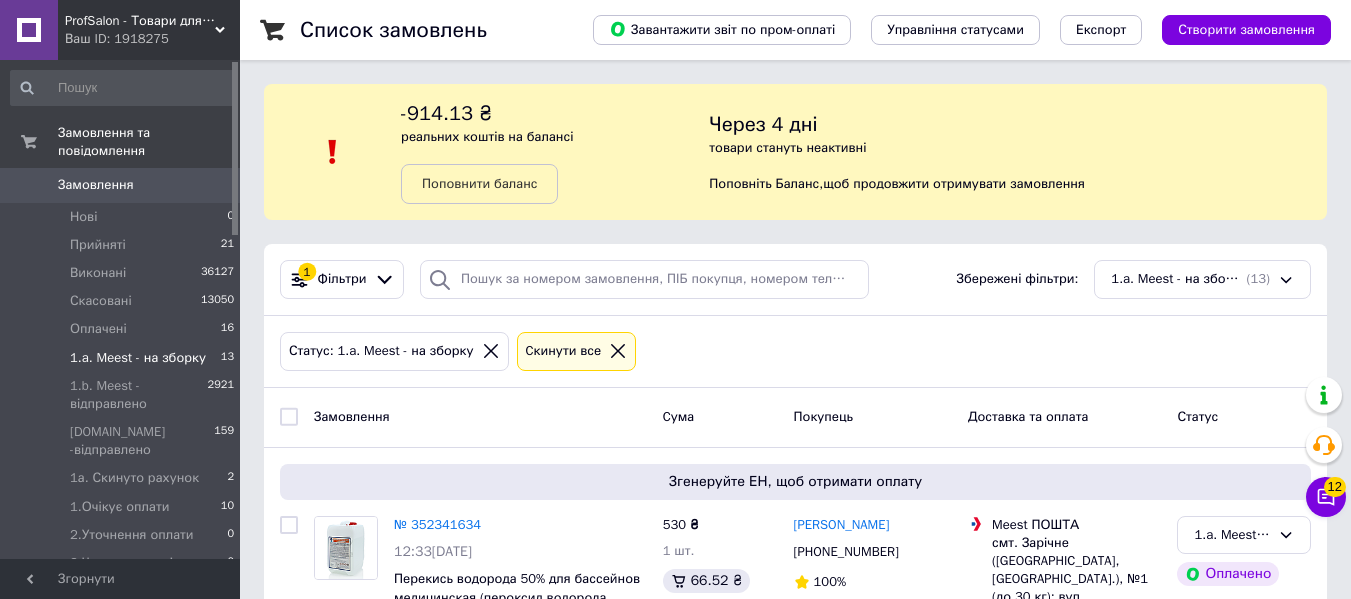 click on "Поповнити баланс" at bounding box center [479, 183] 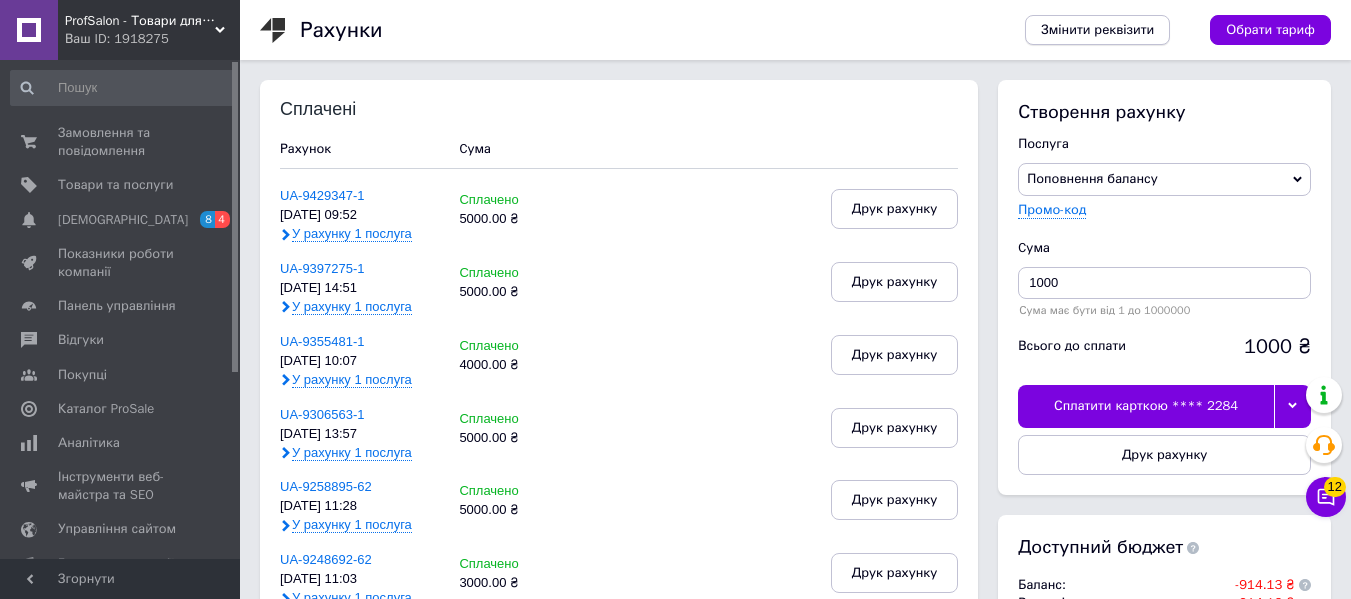 click on "Змінити реквізити" at bounding box center (1097, 30) 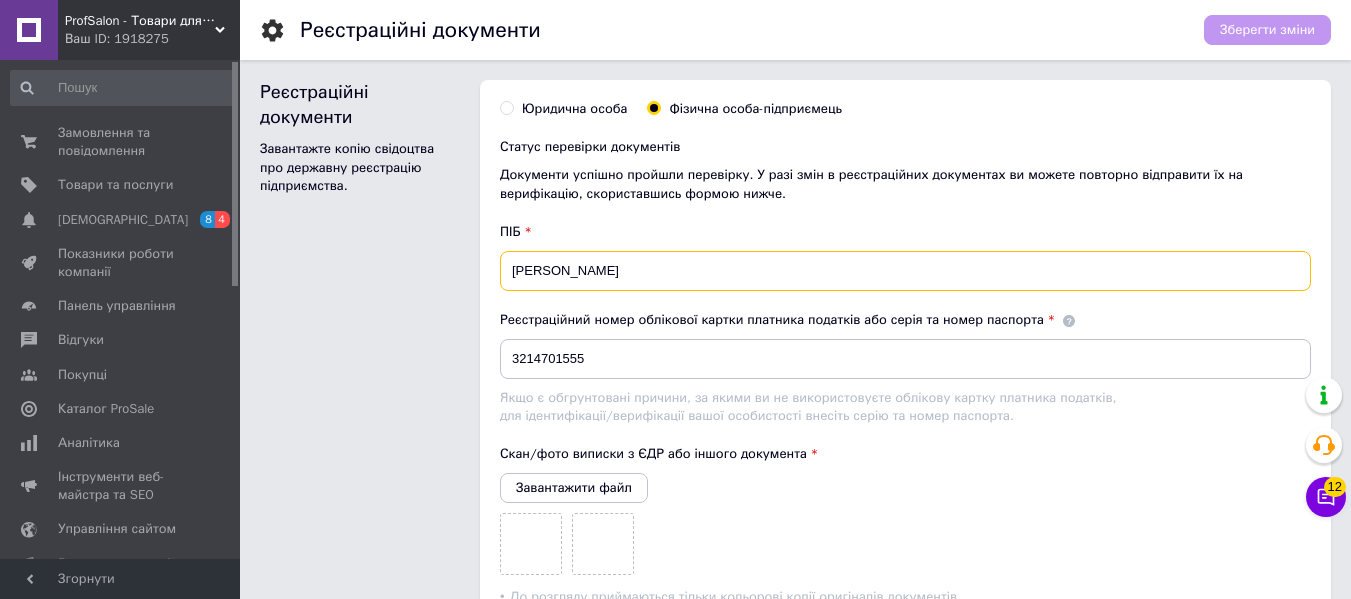 drag, startPoint x: 510, startPoint y: 271, endPoint x: 885, endPoint y: 287, distance: 375.3412 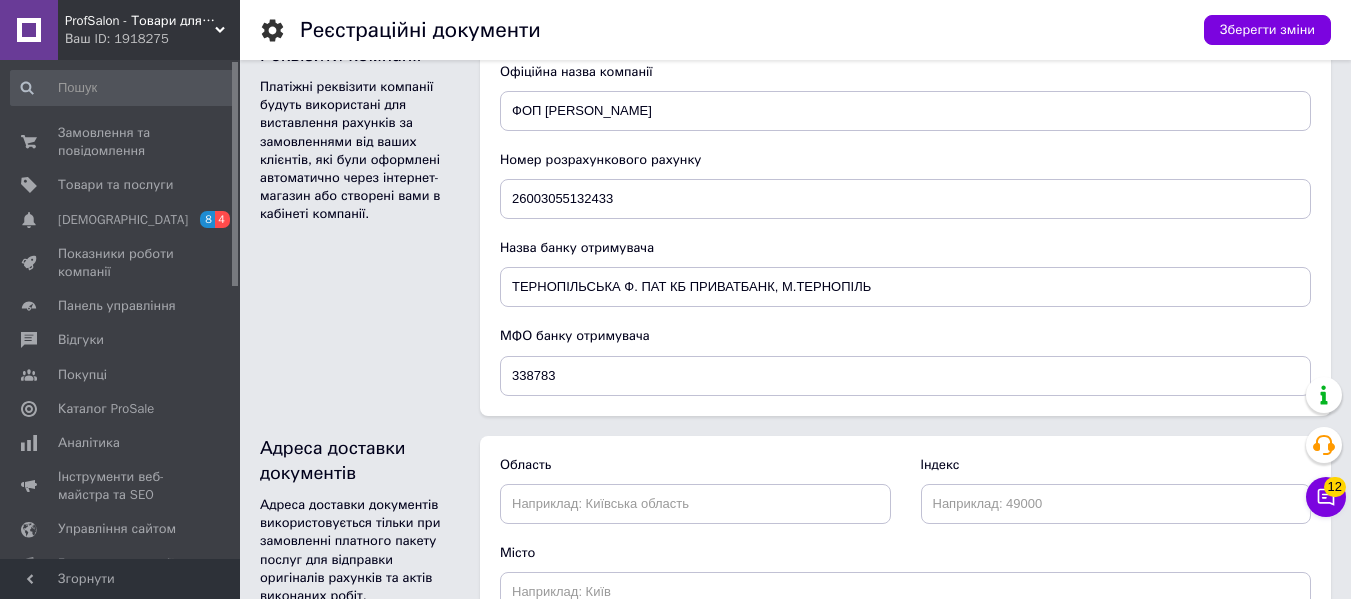 scroll, scrollTop: 1260, scrollLeft: 0, axis: vertical 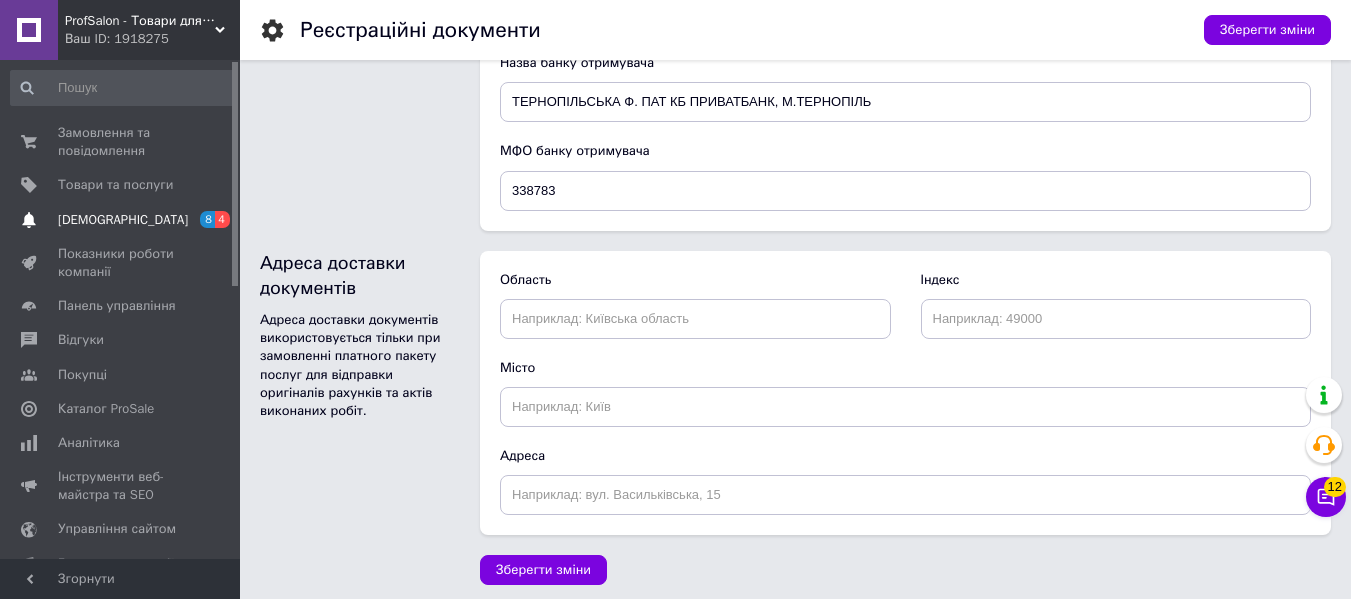 type on "[PERSON_NAME]" 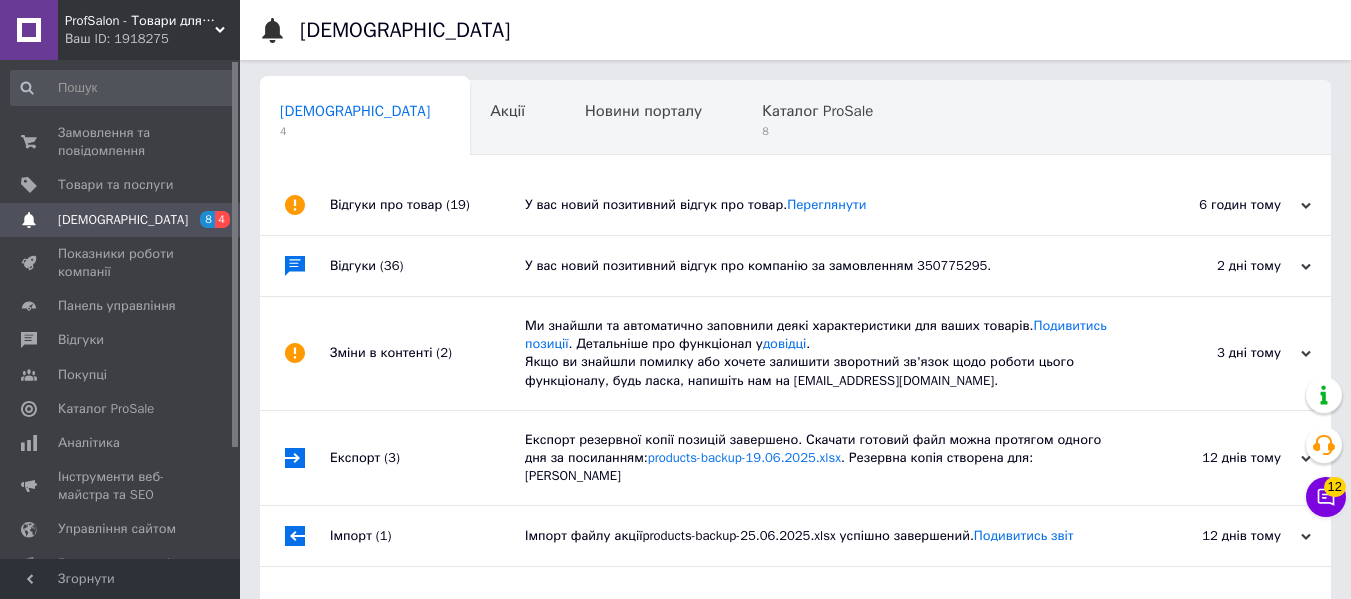 click on "У вас новий позитивний відгук про компанію за замовленням 350775295." at bounding box center [818, 266] 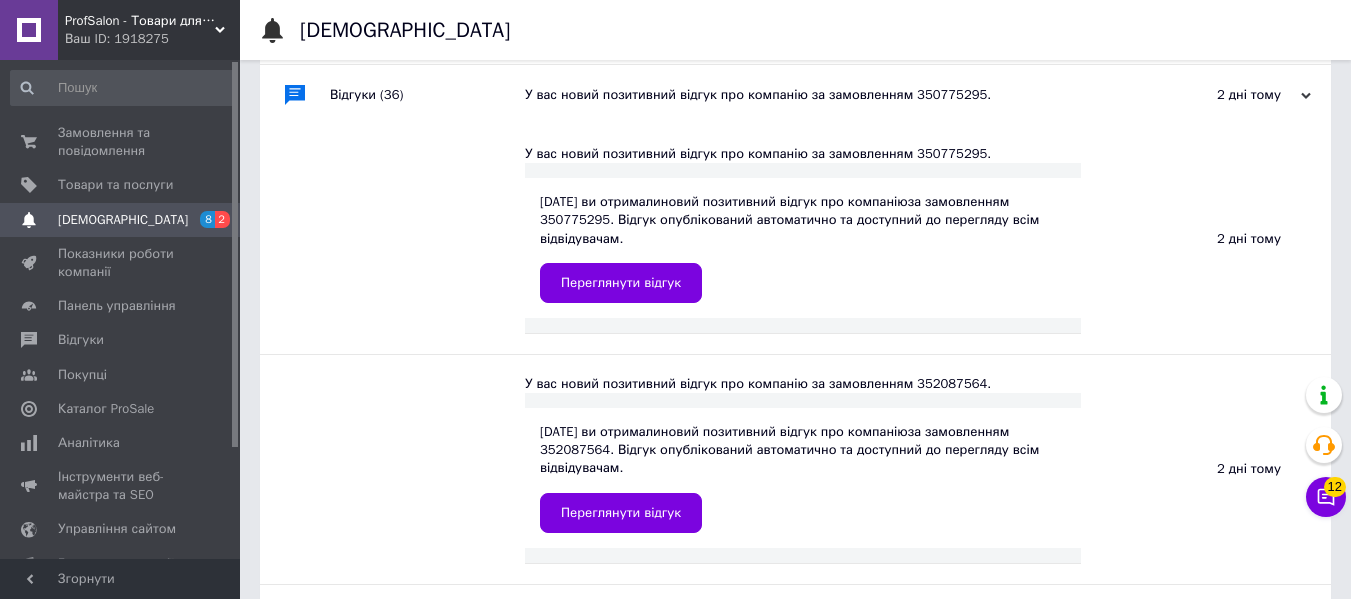 scroll, scrollTop: 100, scrollLeft: 0, axis: vertical 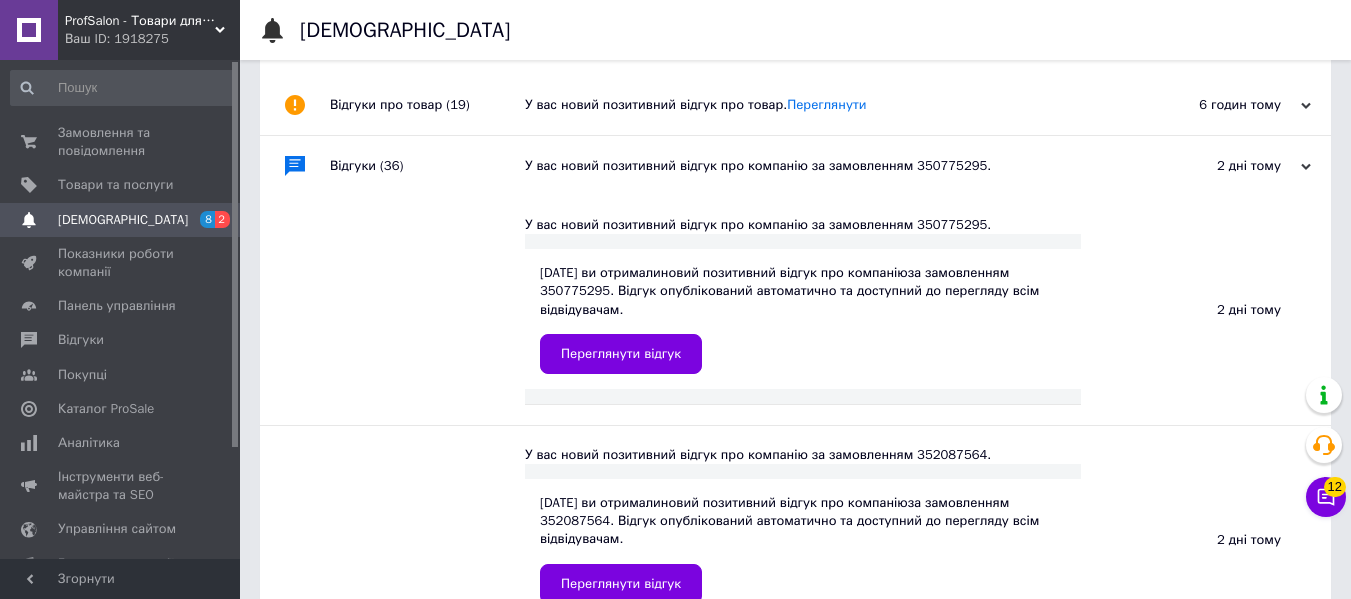 click on "У вас новий позитивний відгук про товар.  [GEOGRAPHIC_DATA]" at bounding box center (818, 105) 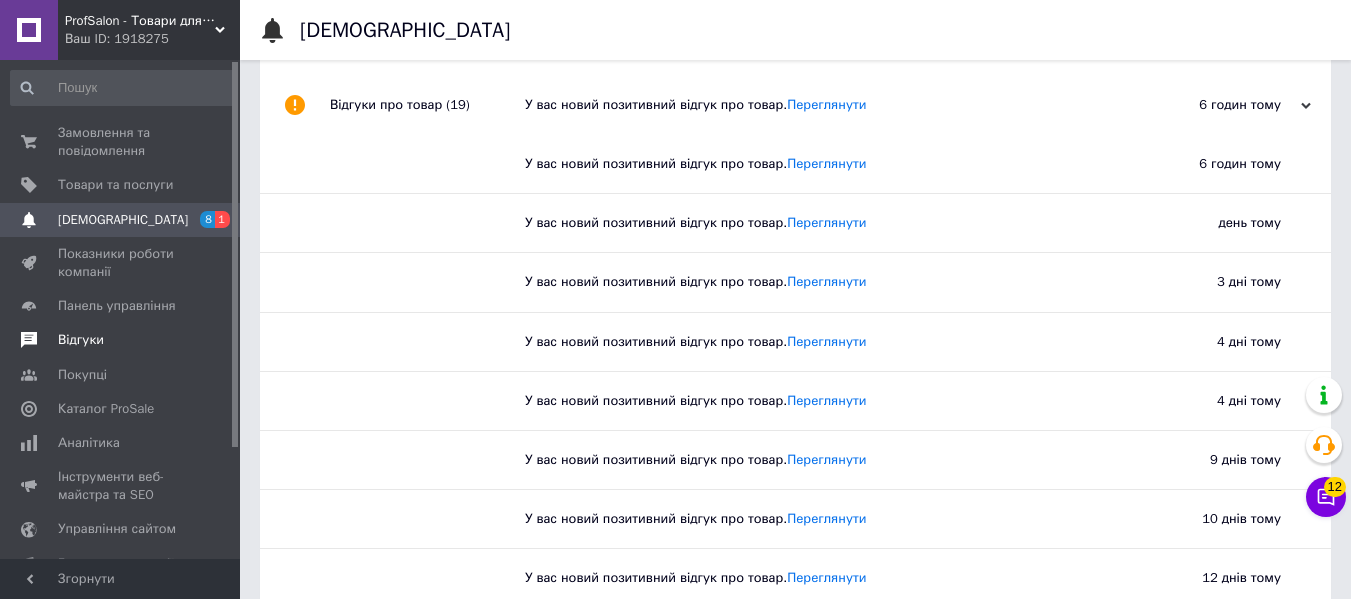 click on "Відгуки" at bounding box center [81, 340] 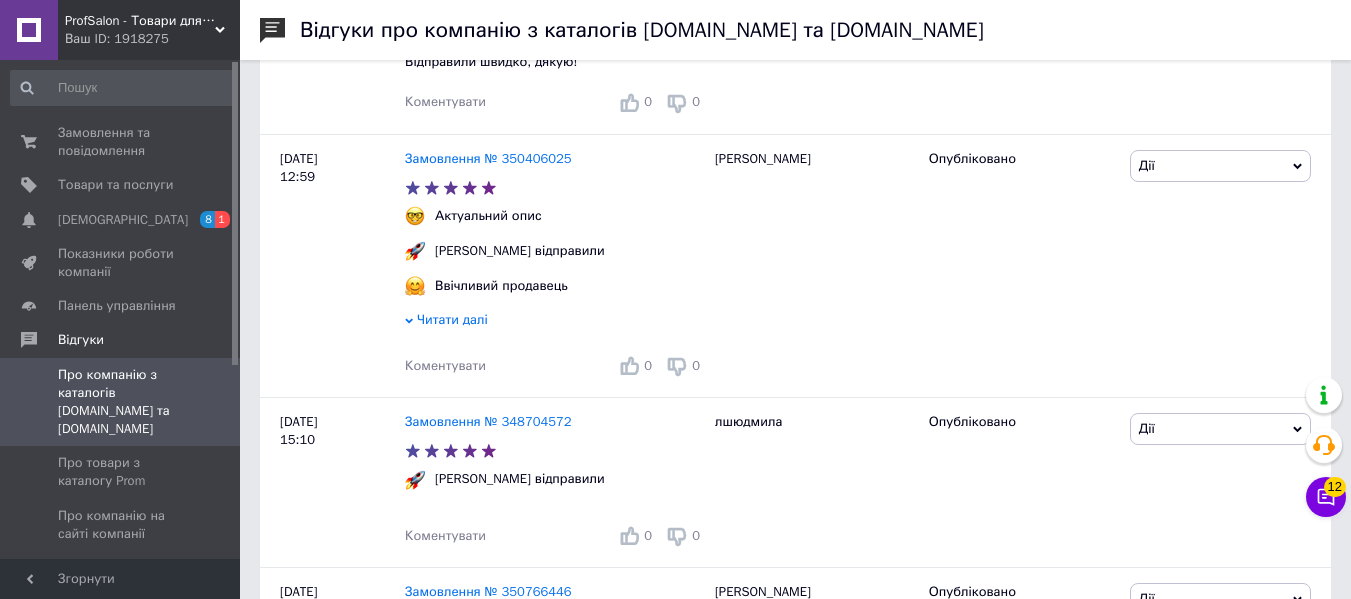 scroll, scrollTop: 2100, scrollLeft: 0, axis: vertical 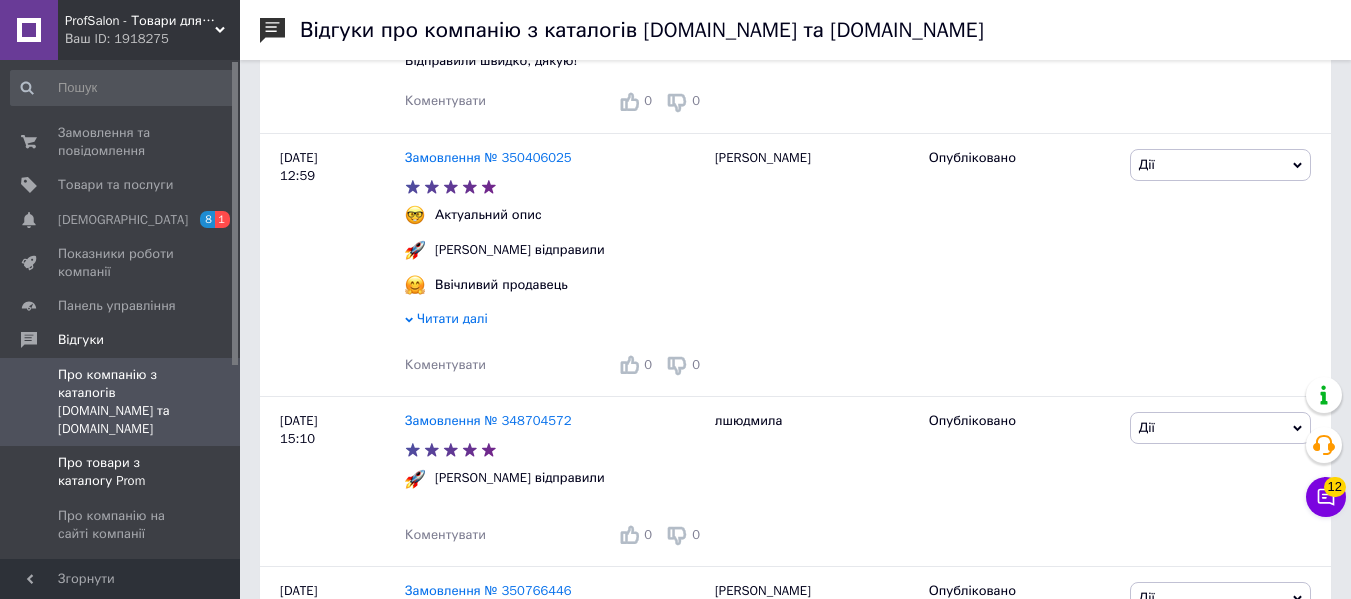 click on "Про товари з каталогу Prom" at bounding box center [121, 472] 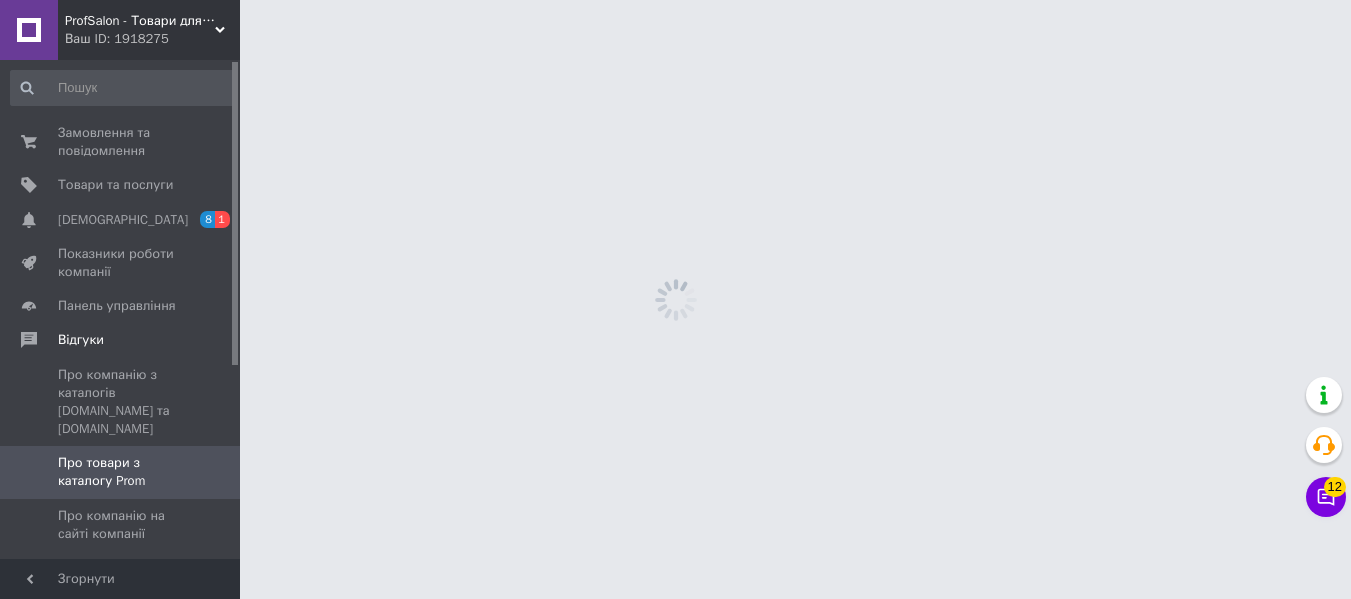 scroll, scrollTop: 0, scrollLeft: 0, axis: both 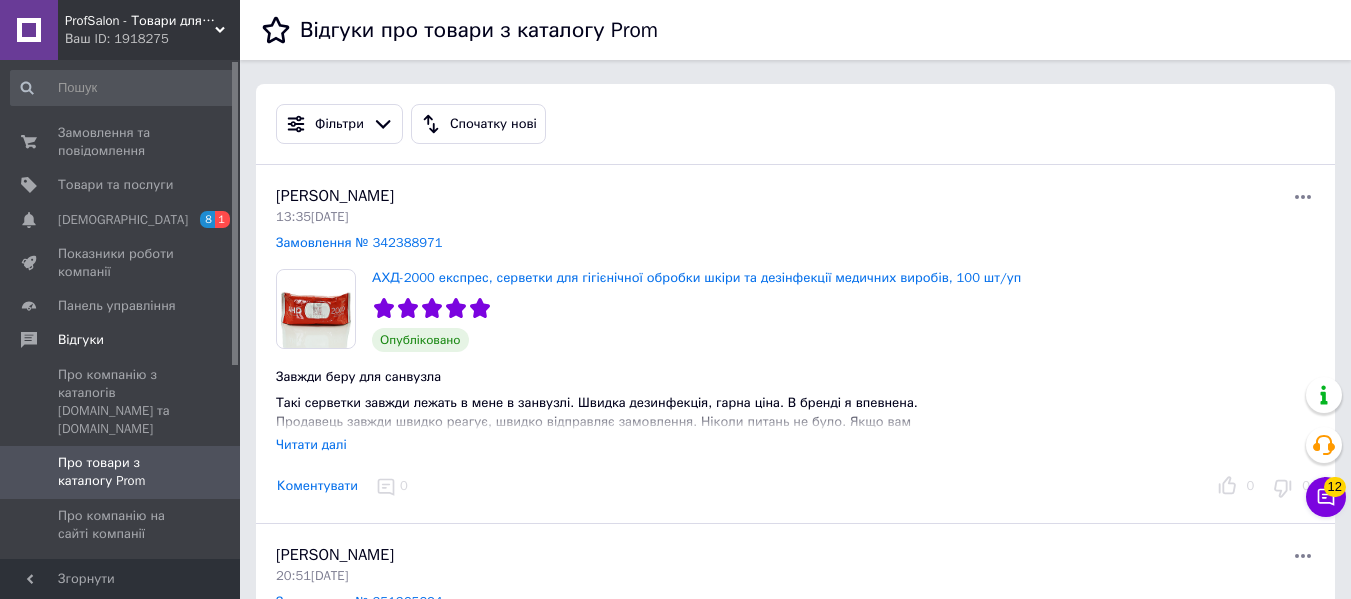 click on "Читати далі" at bounding box center [311, 444] 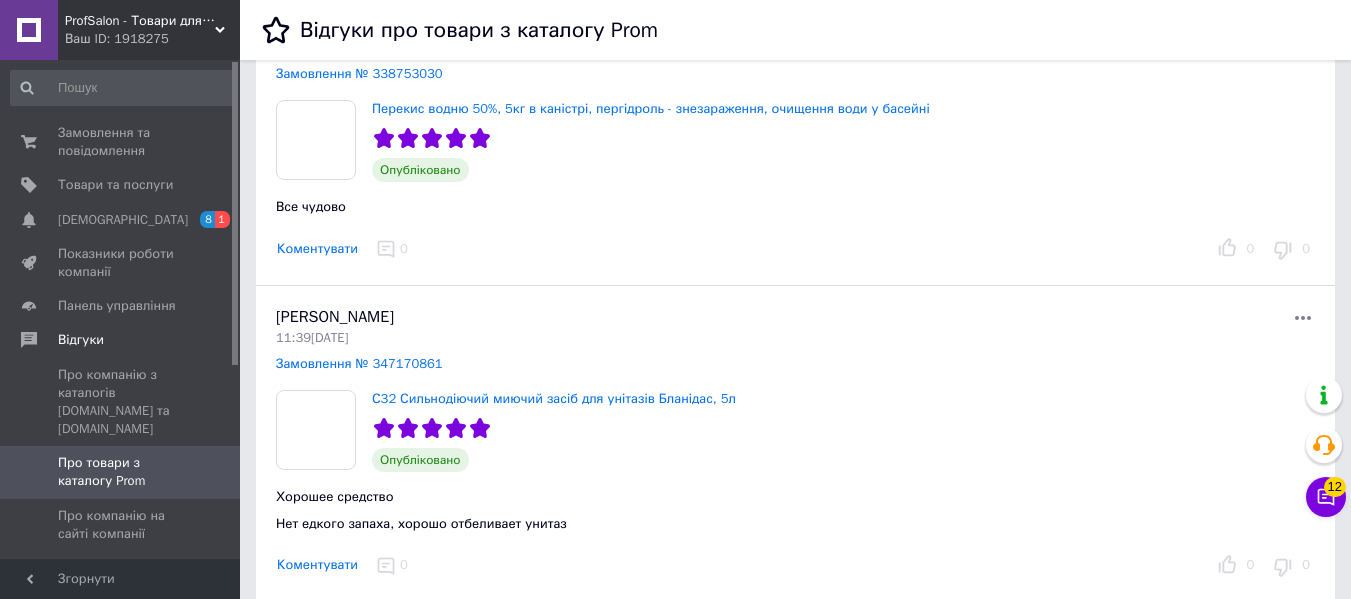 scroll, scrollTop: 1900, scrollLeft: 0, axis: vertical 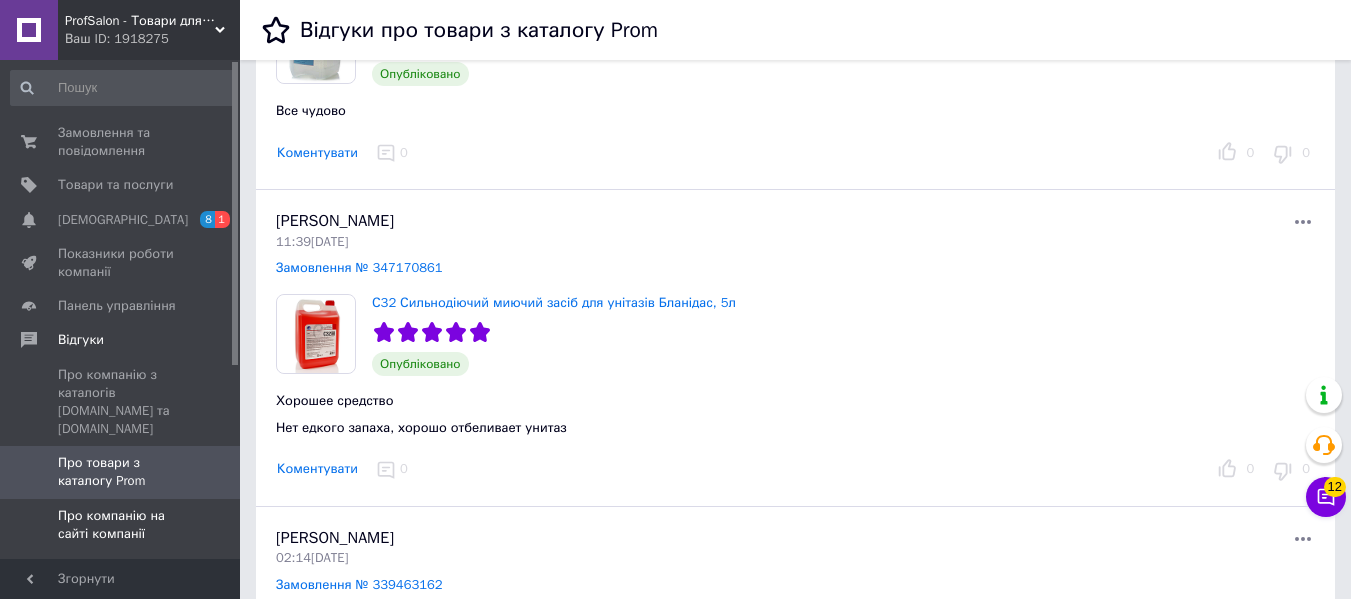 click on "Про компанію на сайті компанії" at bounding box center [121, 525] 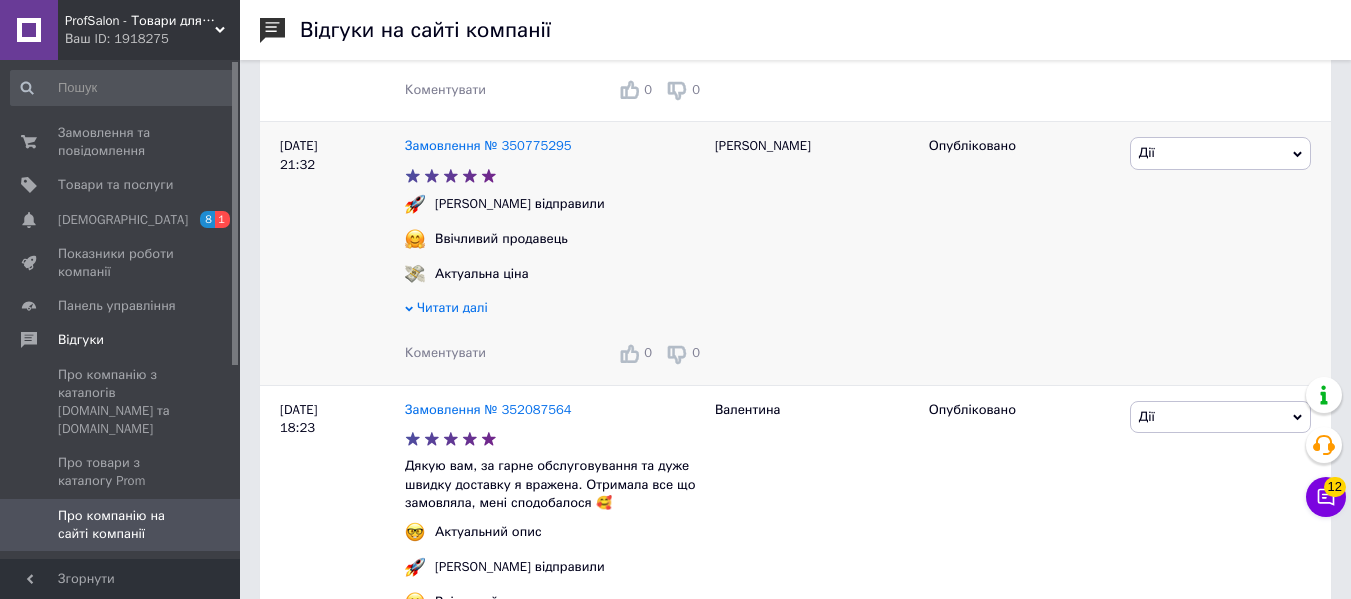 scroll, scrollTop: 0, scrollLeft: 0, axis: both 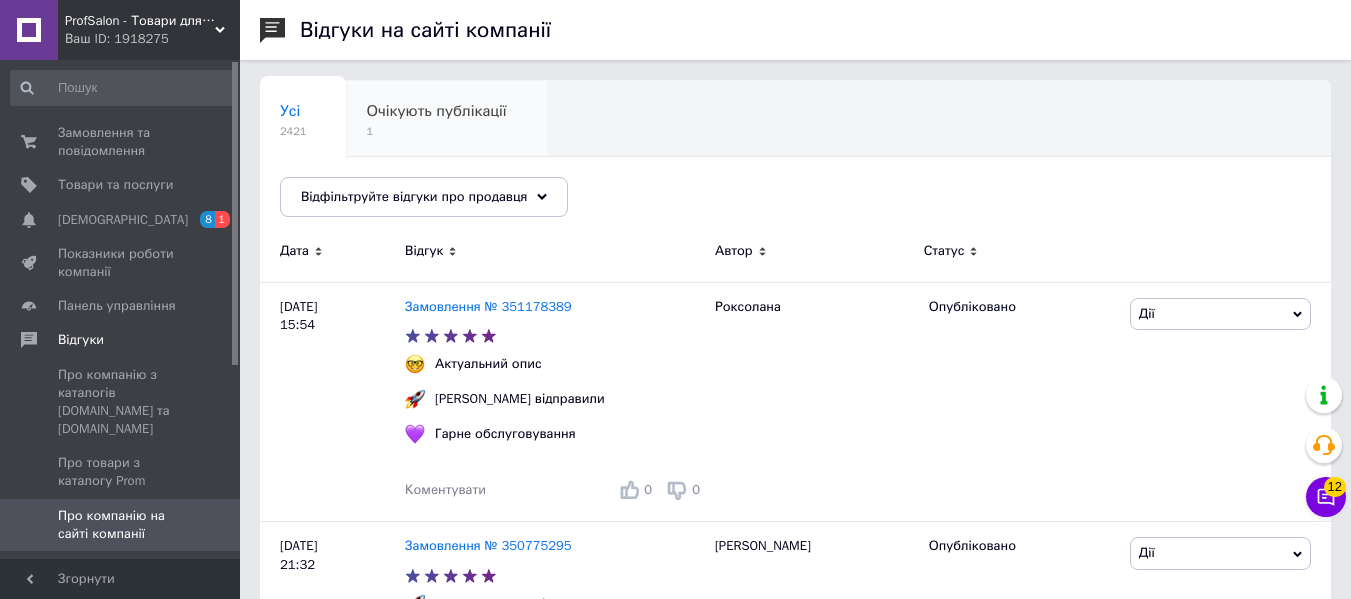 click on "Очікують публікації" at bounding box center [436, 111] 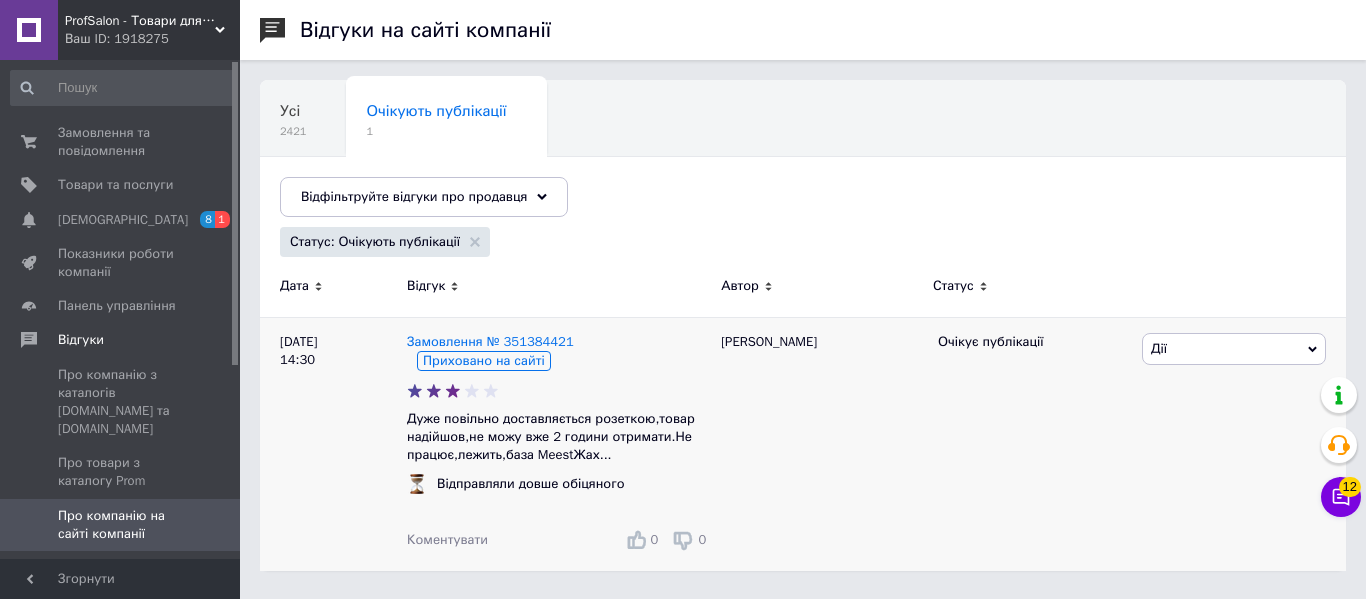 click on "Дії" at bounding box center (1234, 349) 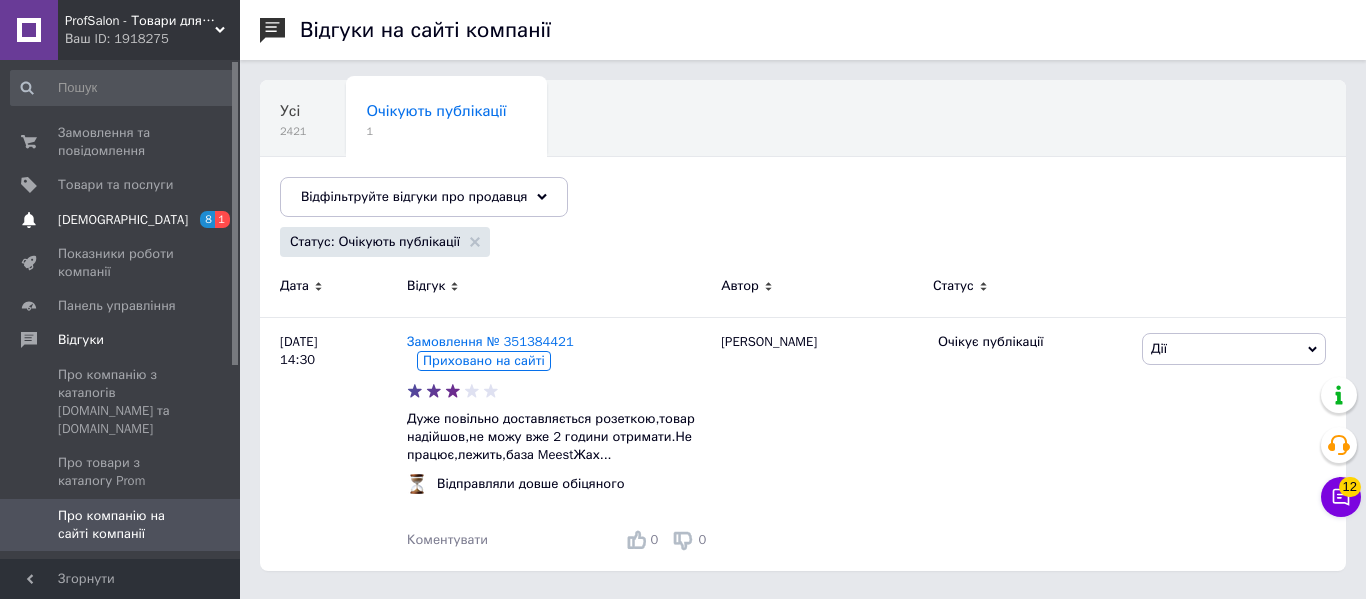 click on "[DEMOGRAPHIC_DATA]" at bounding box center (121, 220) 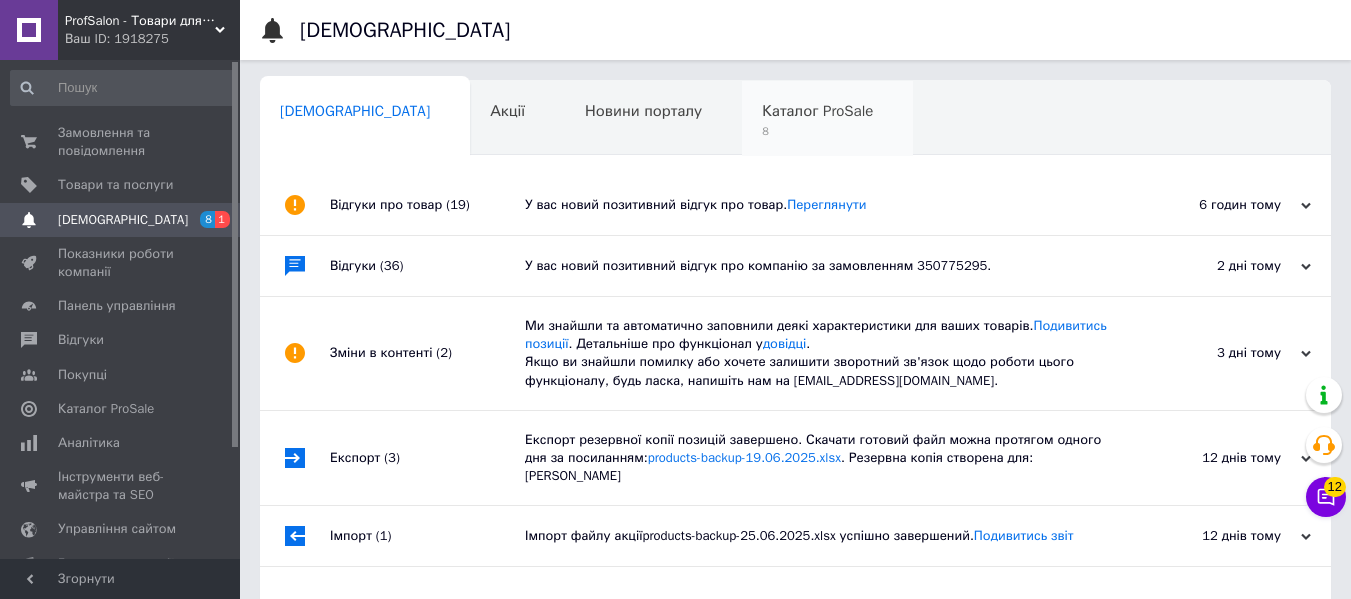 click on "Каталог ProSale" at bounding box center [817, 111] 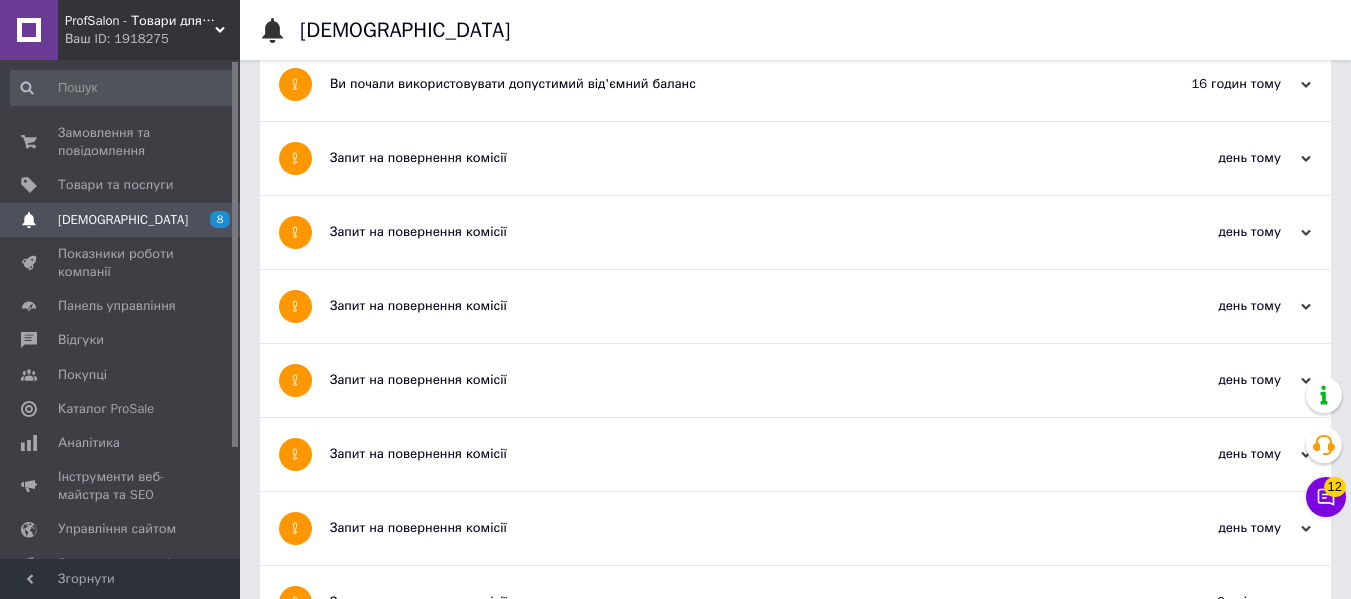 scroll, scrollTop: 400, scrollLeft: 0, axis: vertical 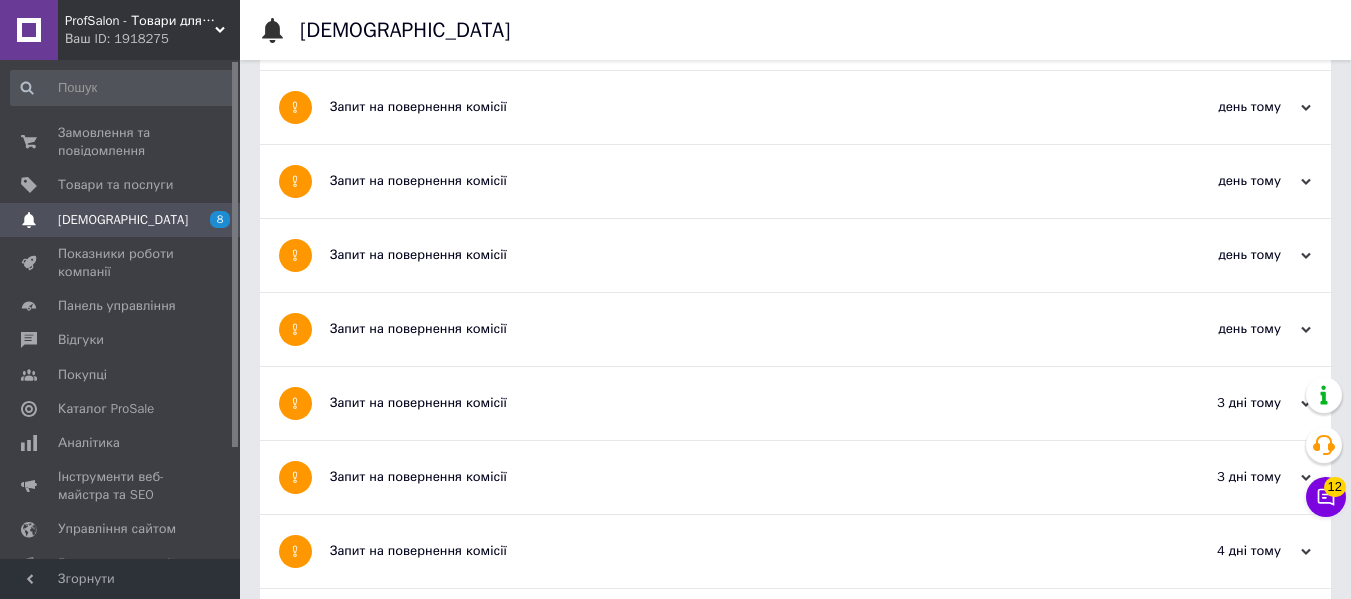 click on "Запит на повернення комісії" at bounding box center [720, 329] 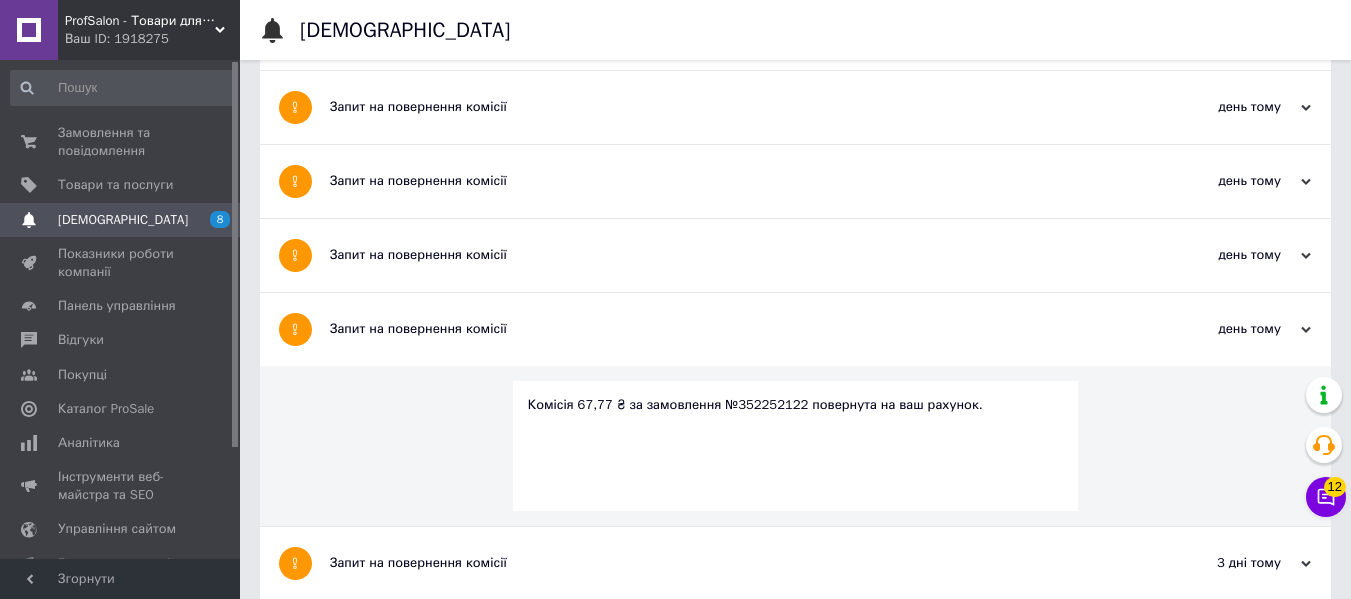 click on "Запит на повернення комісії" at bounding box center [720, 329] 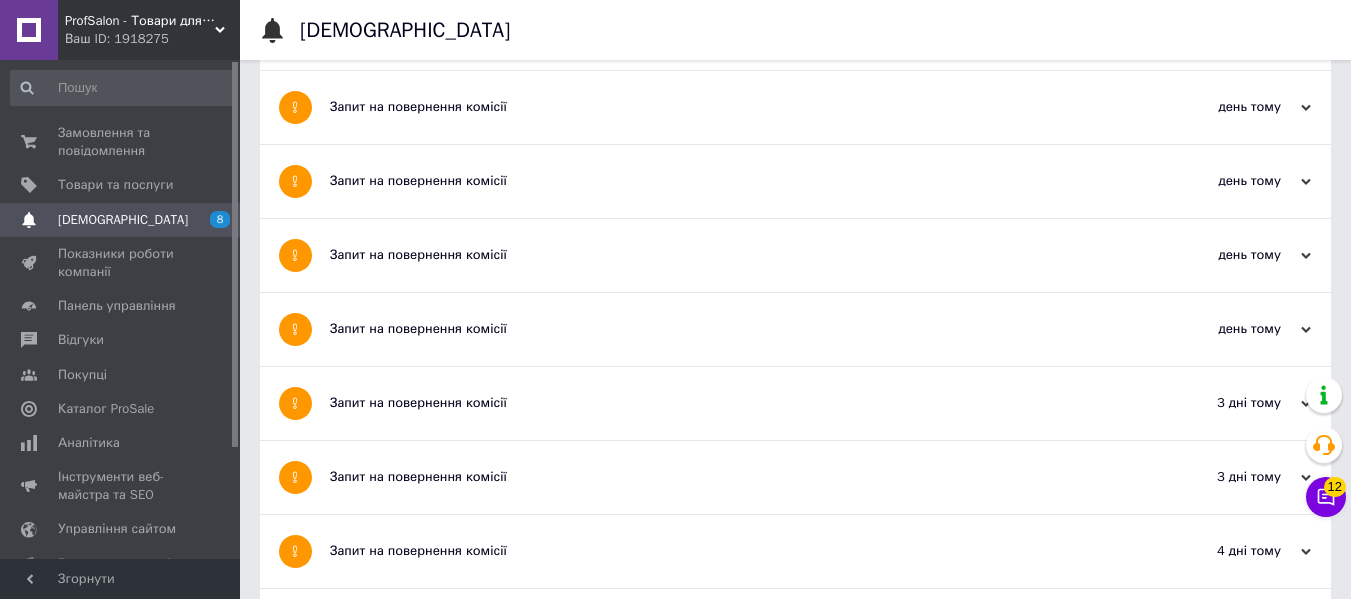 click on "Запит на повернення комісії" at bounding box center [720, 255] 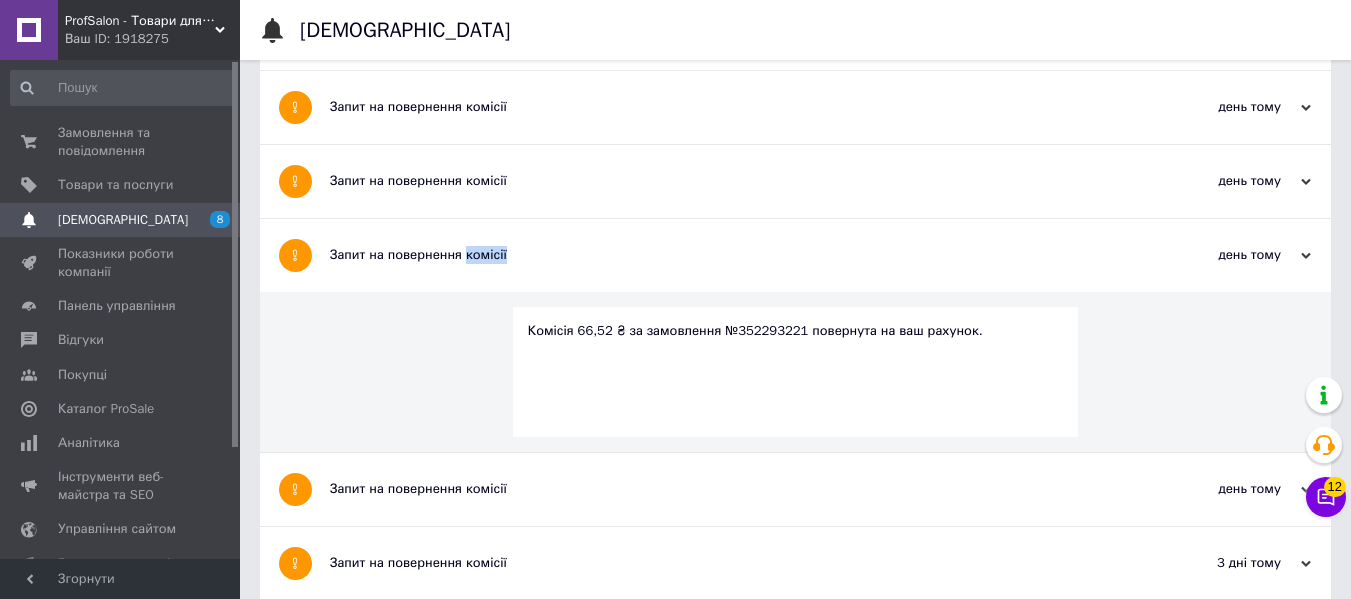 drag, startPoint x: 472, startPoint y: 266, endPoint x: 467, endPoint y: 252, distance: 14.866069 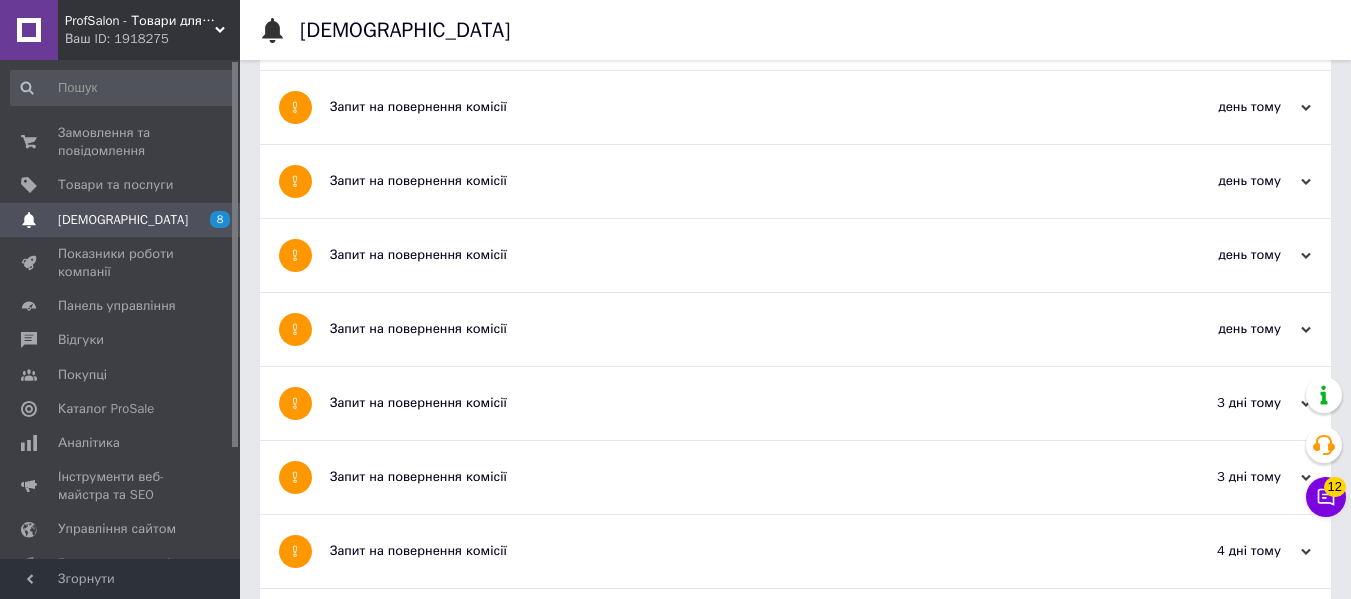 click on "Запит на повернення комісії" at bounding box center (720, 181) 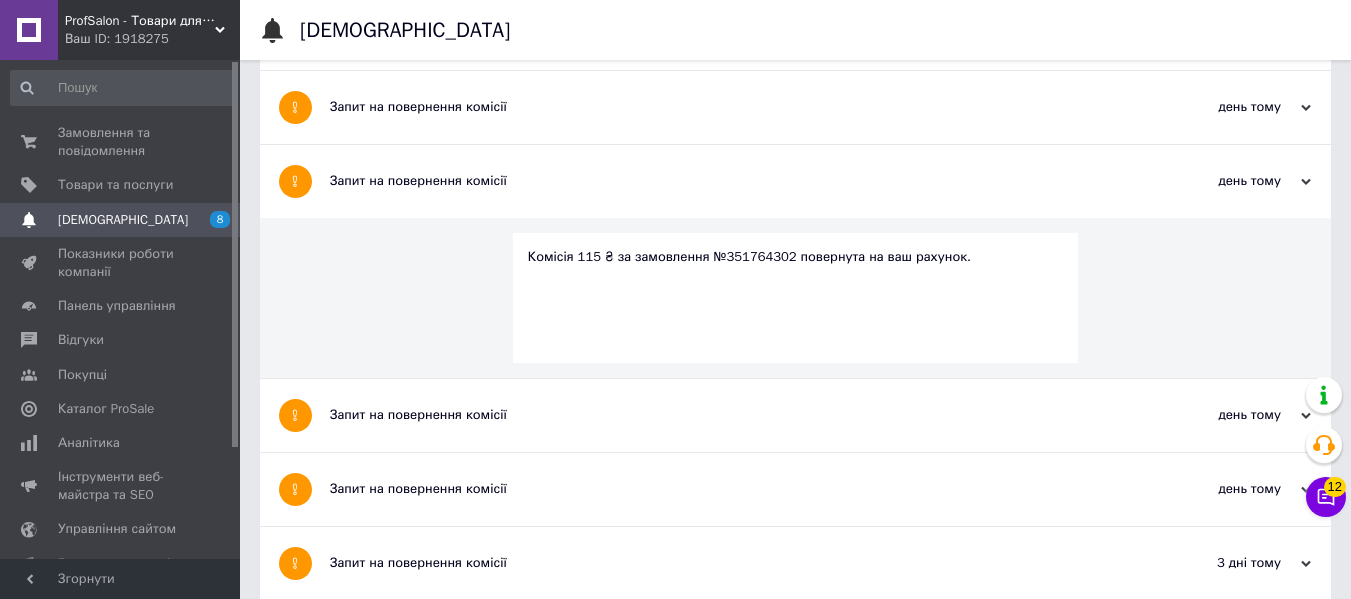 drag, startPoint x: 485, startPoint y: 170, endPoint x: 473, endPoint y: 172, distance: 12.165525 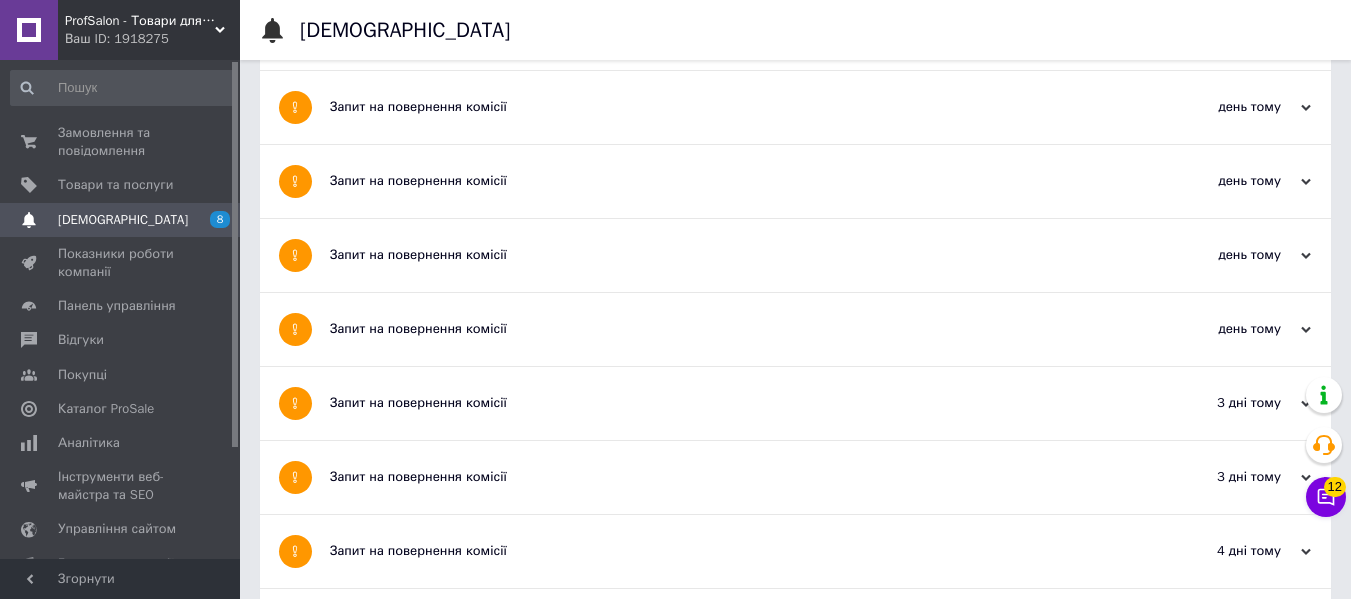click on "Запит на повернення комісії" at bounding box center [720, 107] 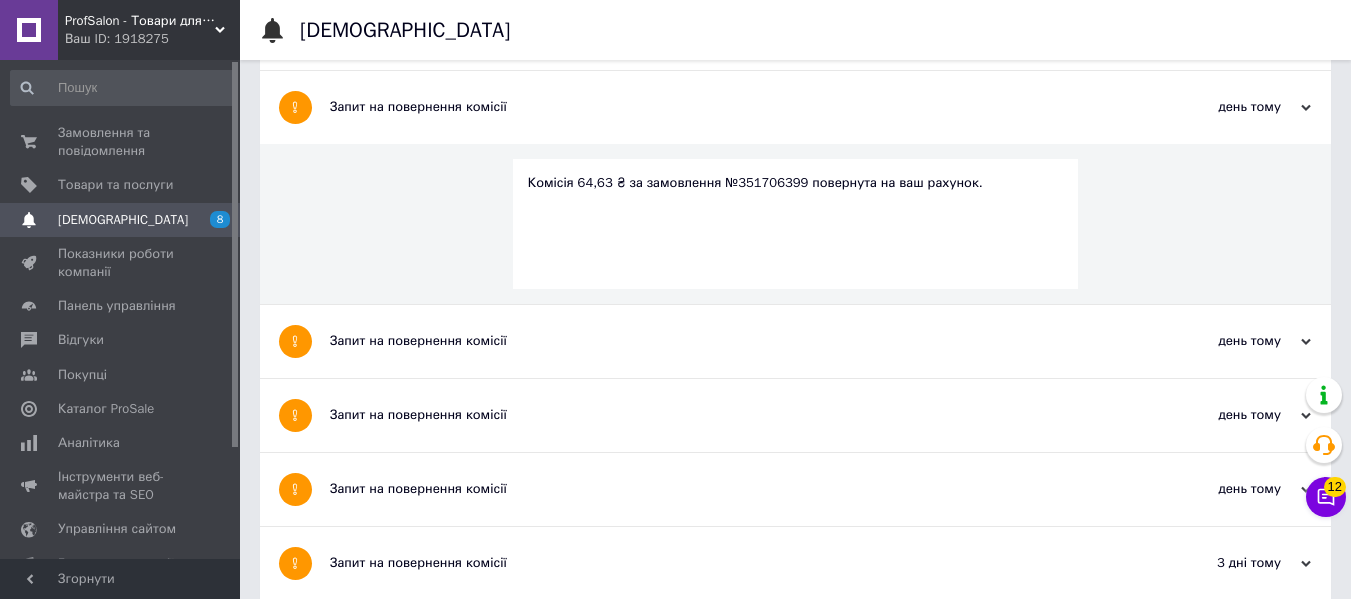 click on "Запит на повернення комісії" at bounding box center (720, 107) 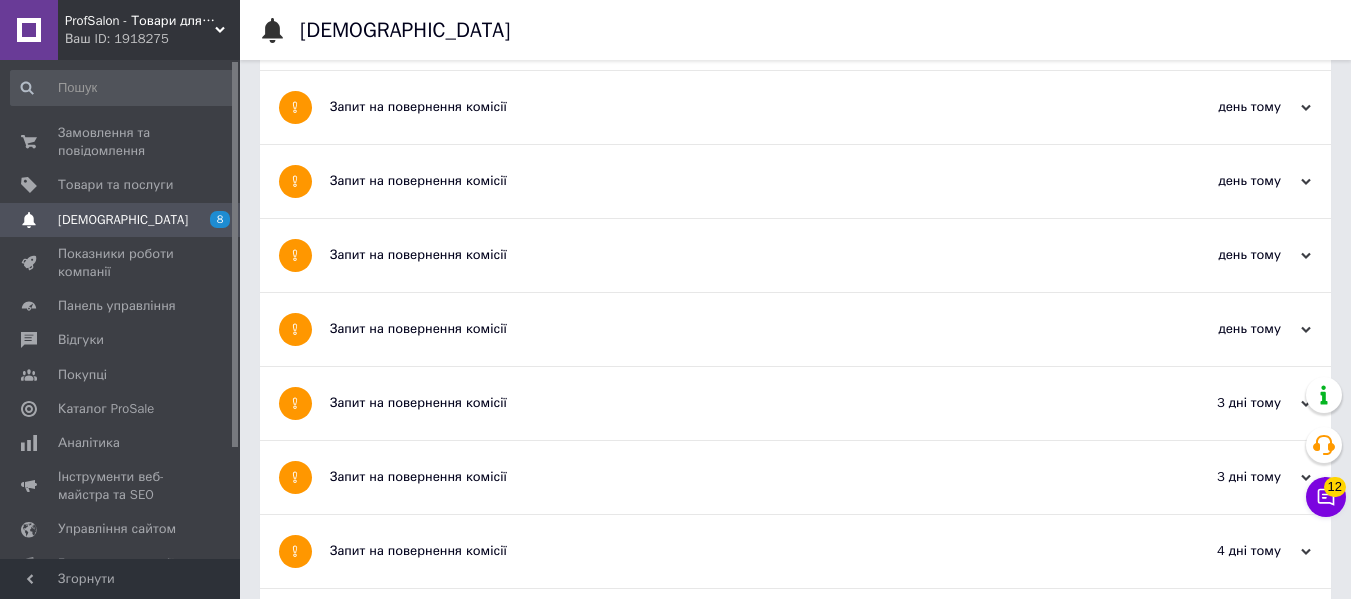 scroll, scrollTop: 200, scrollLeft: 0, axis: vertical 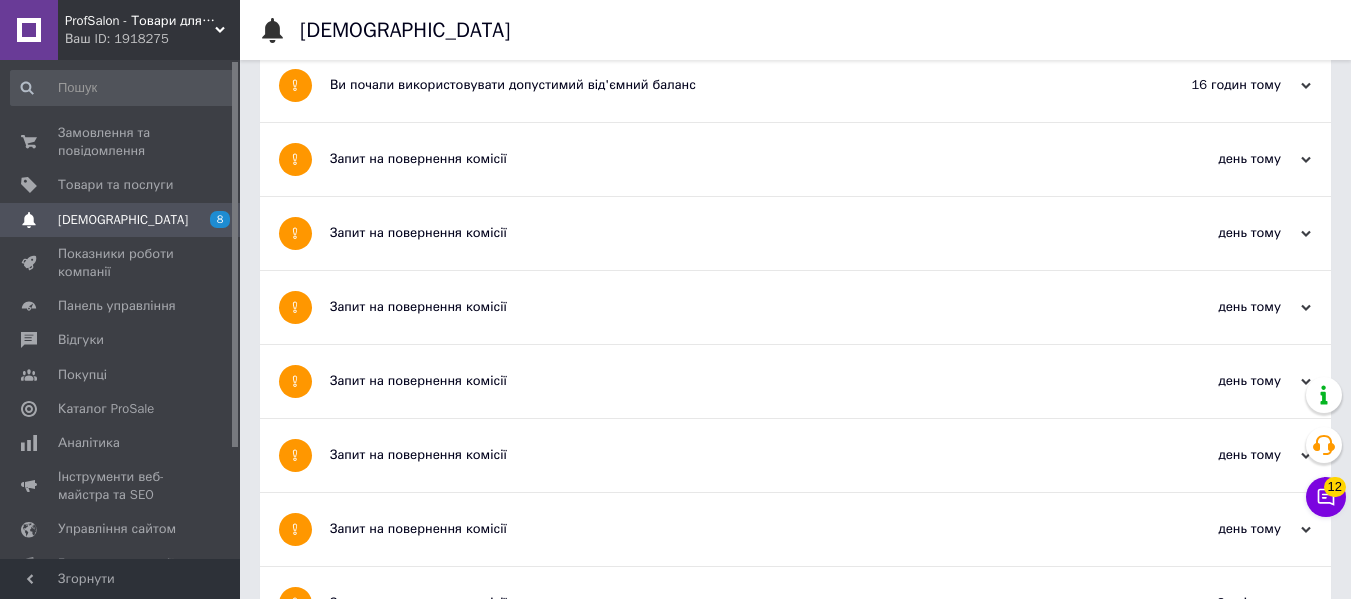 click on "Запит на повернення комісії" at bounding box center [720, 233] 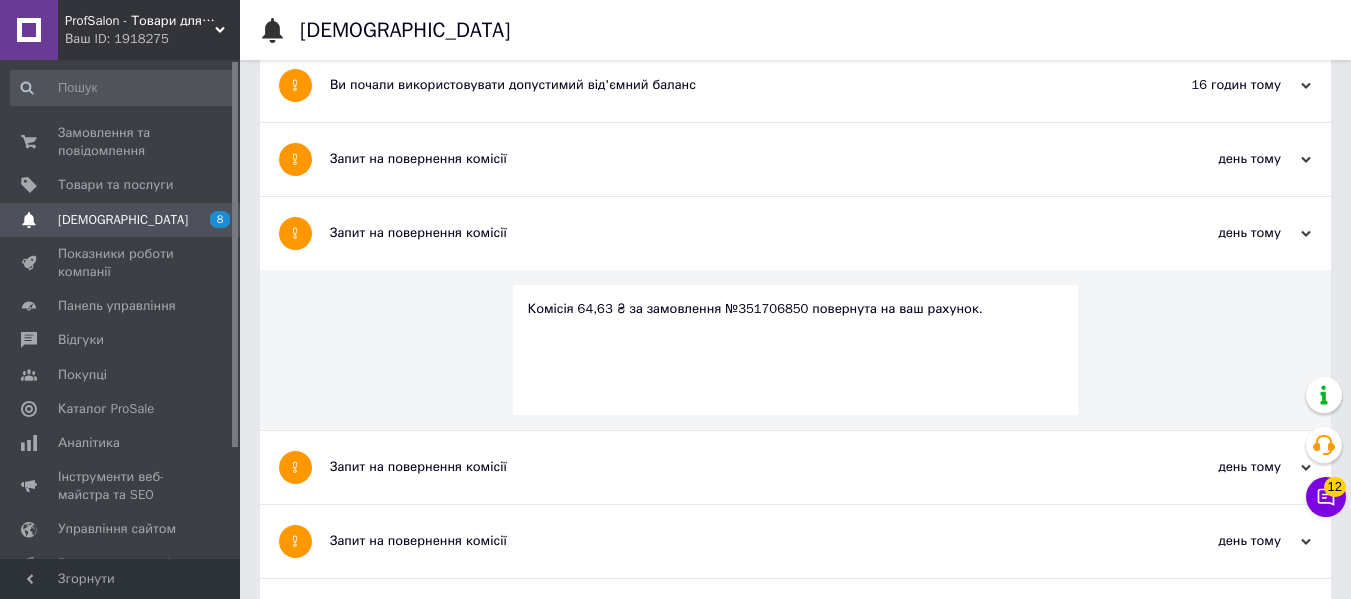 drag, startPoint x: 493, startPoint y: 217, endPoint x: 485, endPoint y: 162, distance: 55.578773 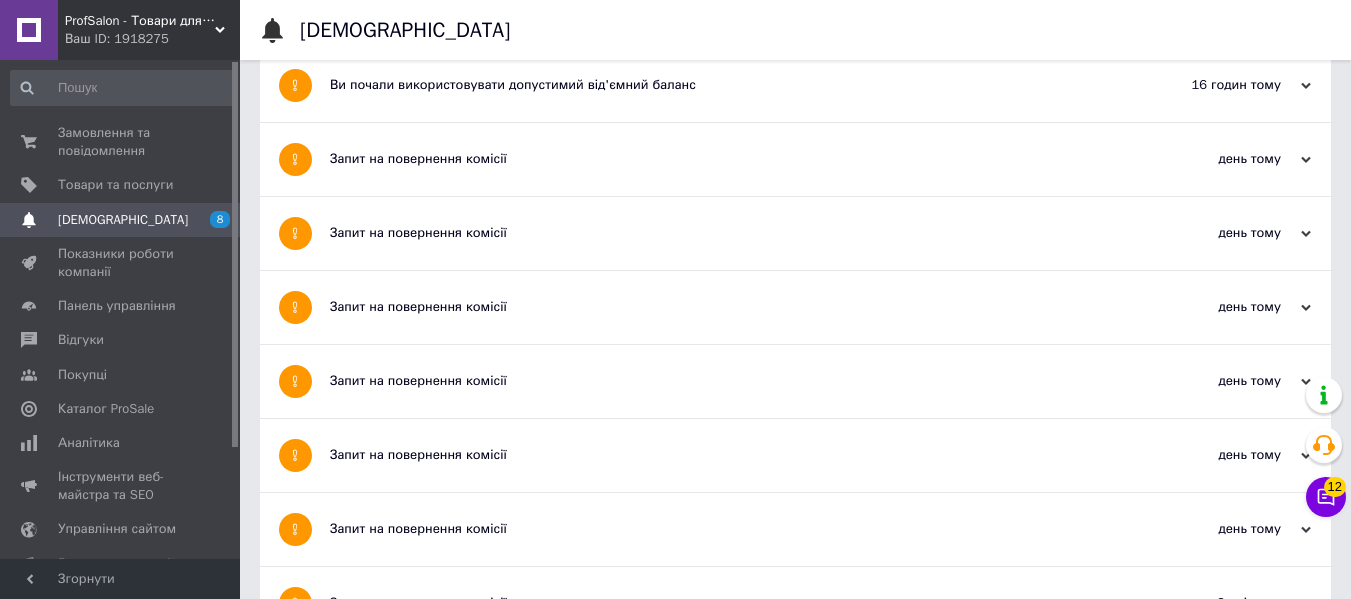 click on "Запит на повернення комісії" at bounding box center [720, 159] 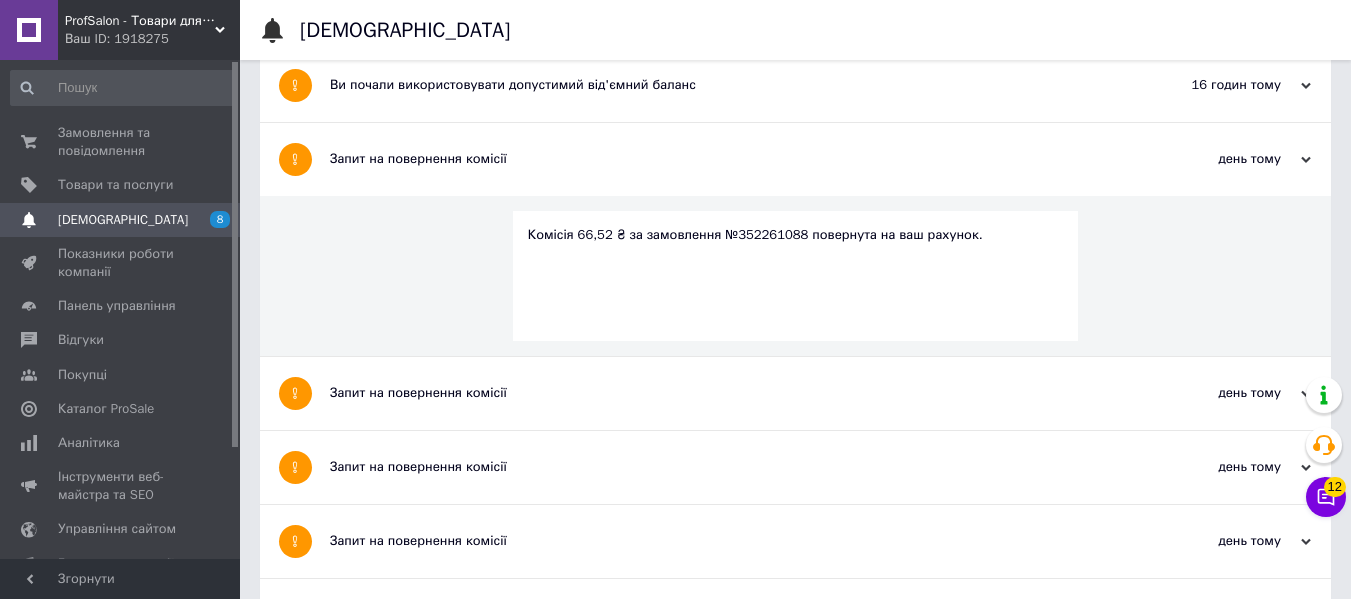 click on "Запит на повернення комісії" at bounding box center (720, 159) 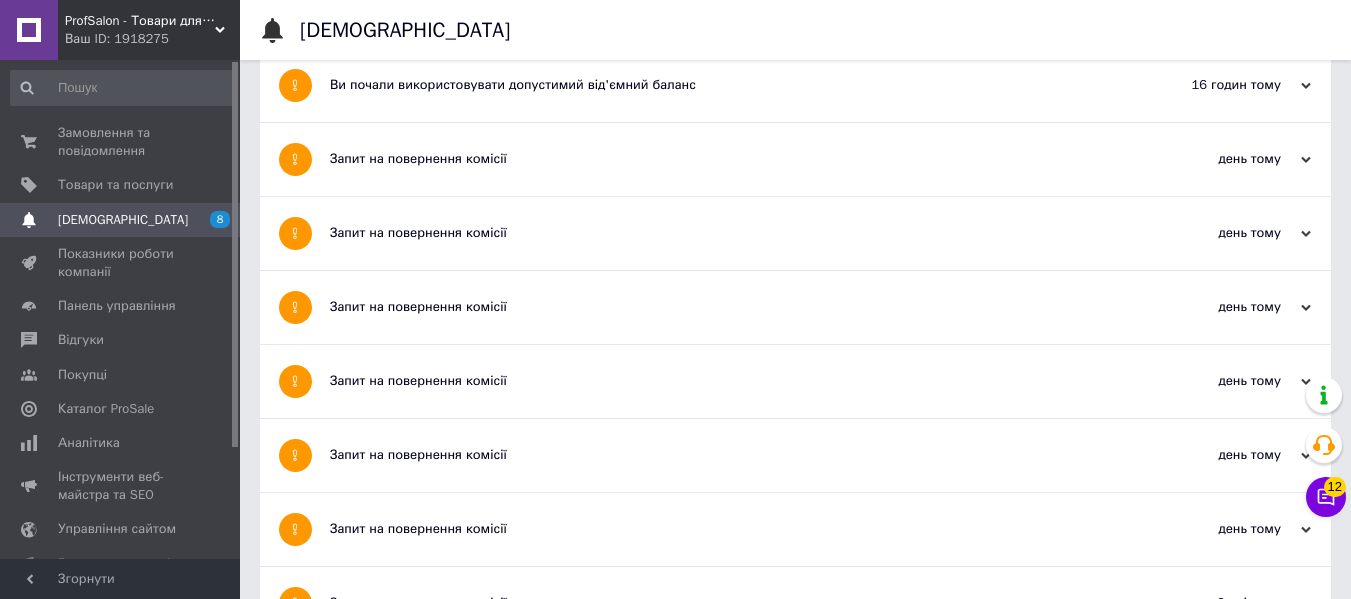 click on "Ви почали використовувати допустимий від'ємний баланс" at bounding box center (720, 85) 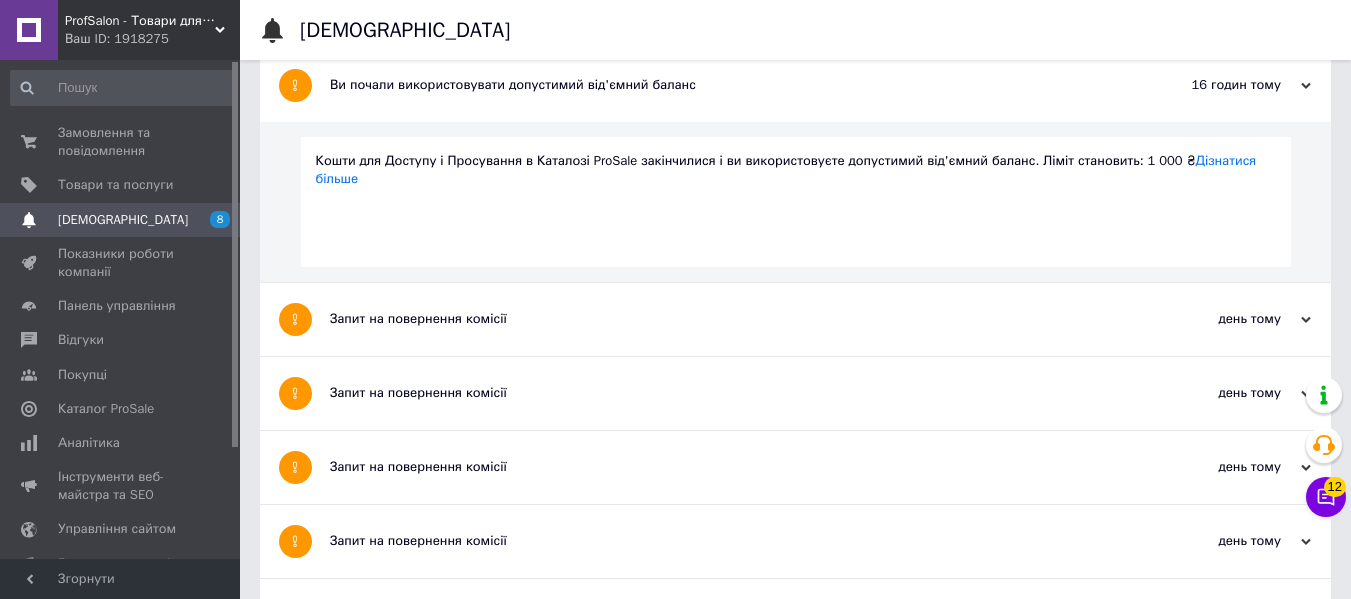 click on "Ви почали використовувати допустимий від'ємний баланс" at bounding box center [720, 85] 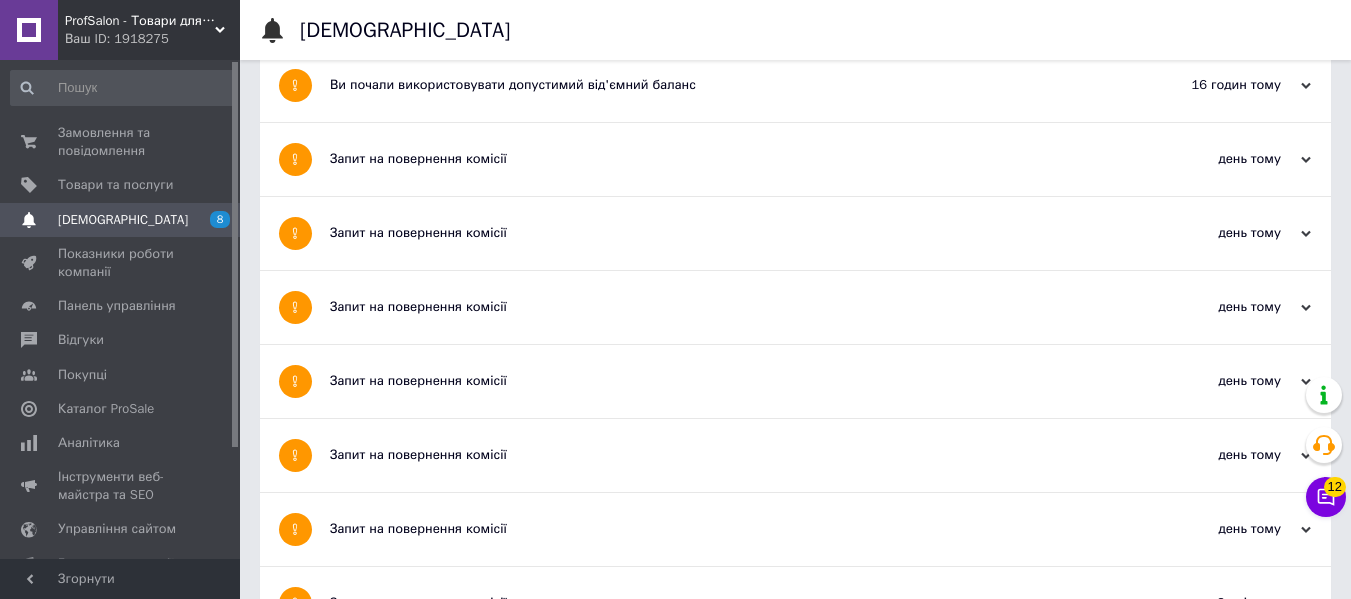 scroll, scrollTop: 0, scrollLeft: 0, axis: both 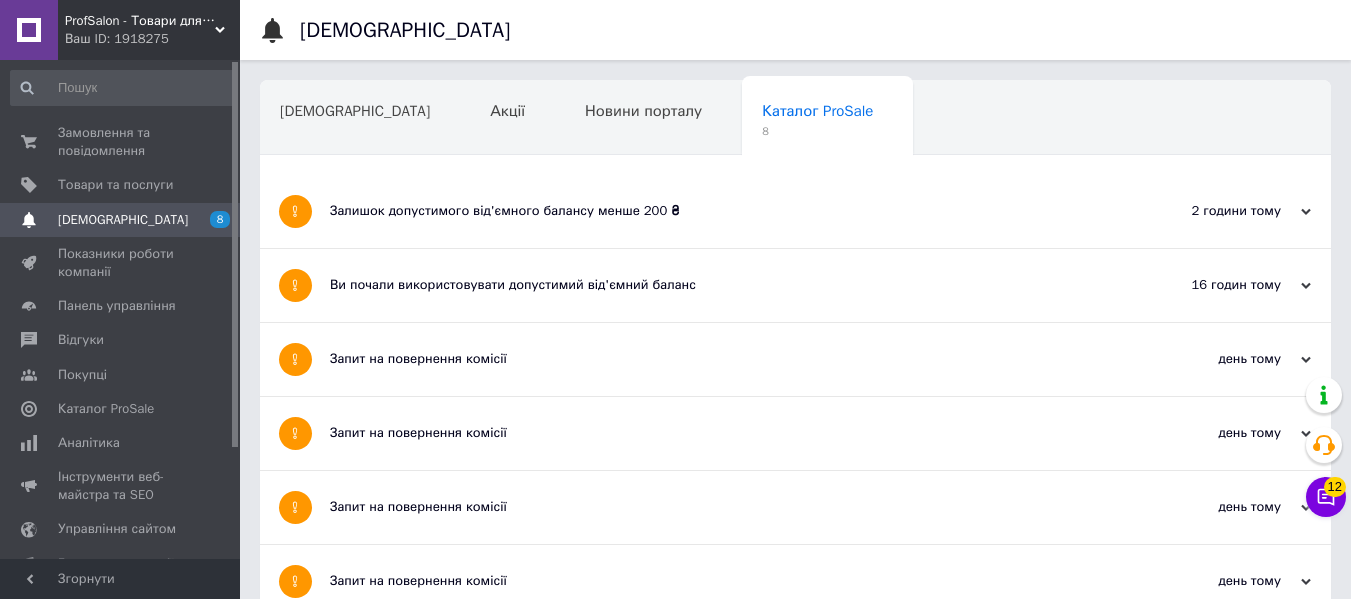 click on "Залишок допустимого від'ємного балансу менше 200 ₴" at bounding box center [720, 211] 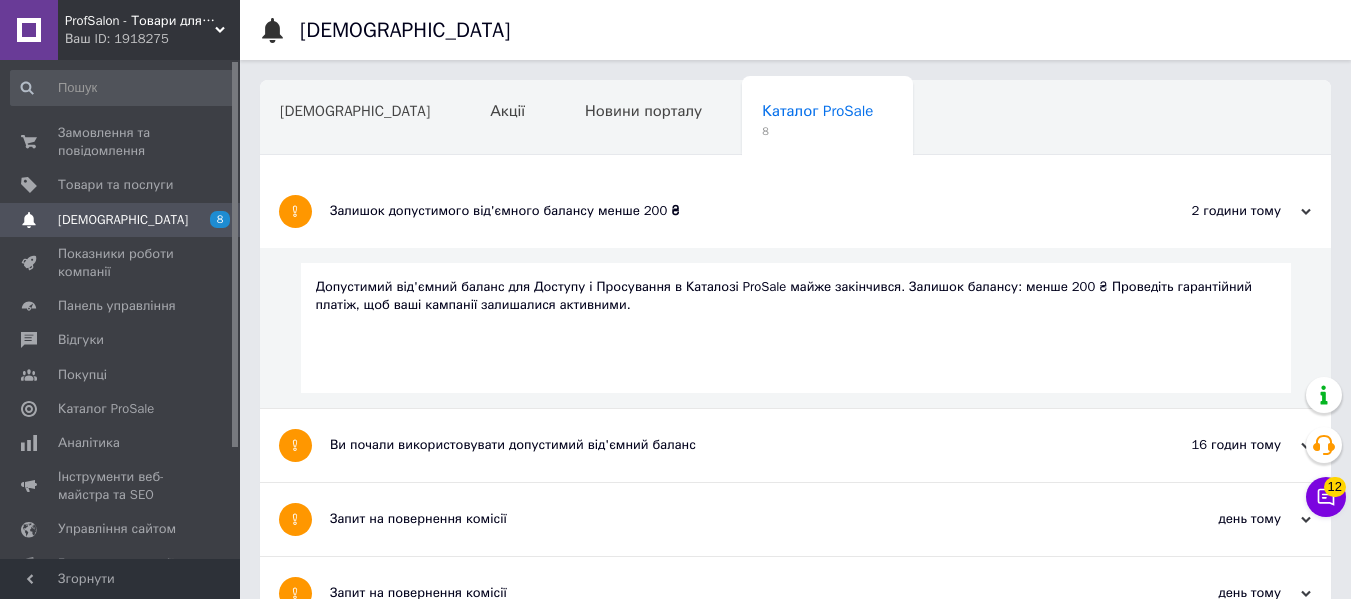 click on "Залишок допустимого від'ємного балансу менше 200 ₴" at bounding box center (720, 211) 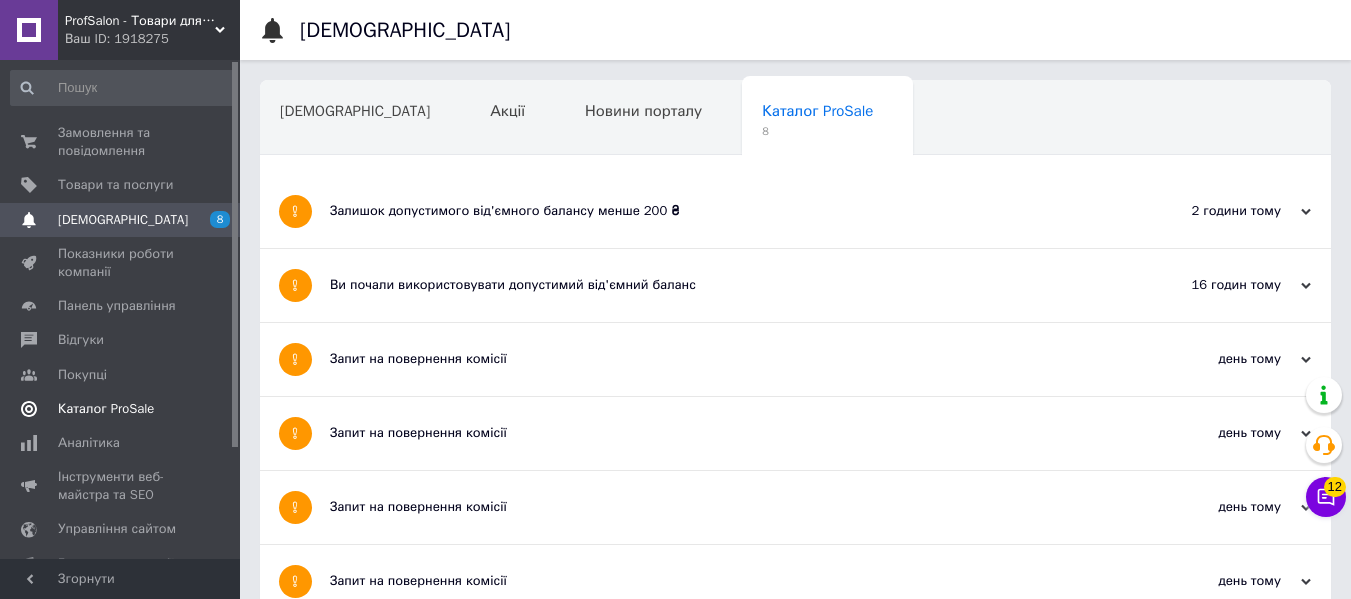 click on "Каталог ProSale" at bounding box center (106, 409) 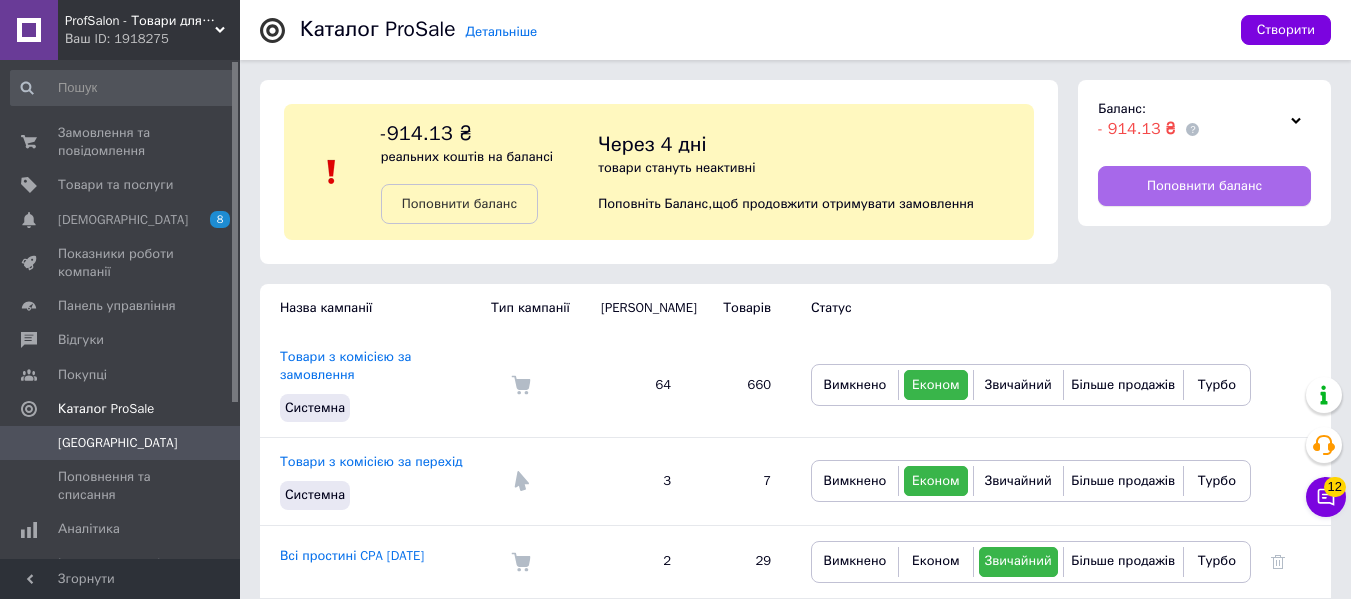 click on "Поповнити баланс" at bounding box center (1204, 186) 